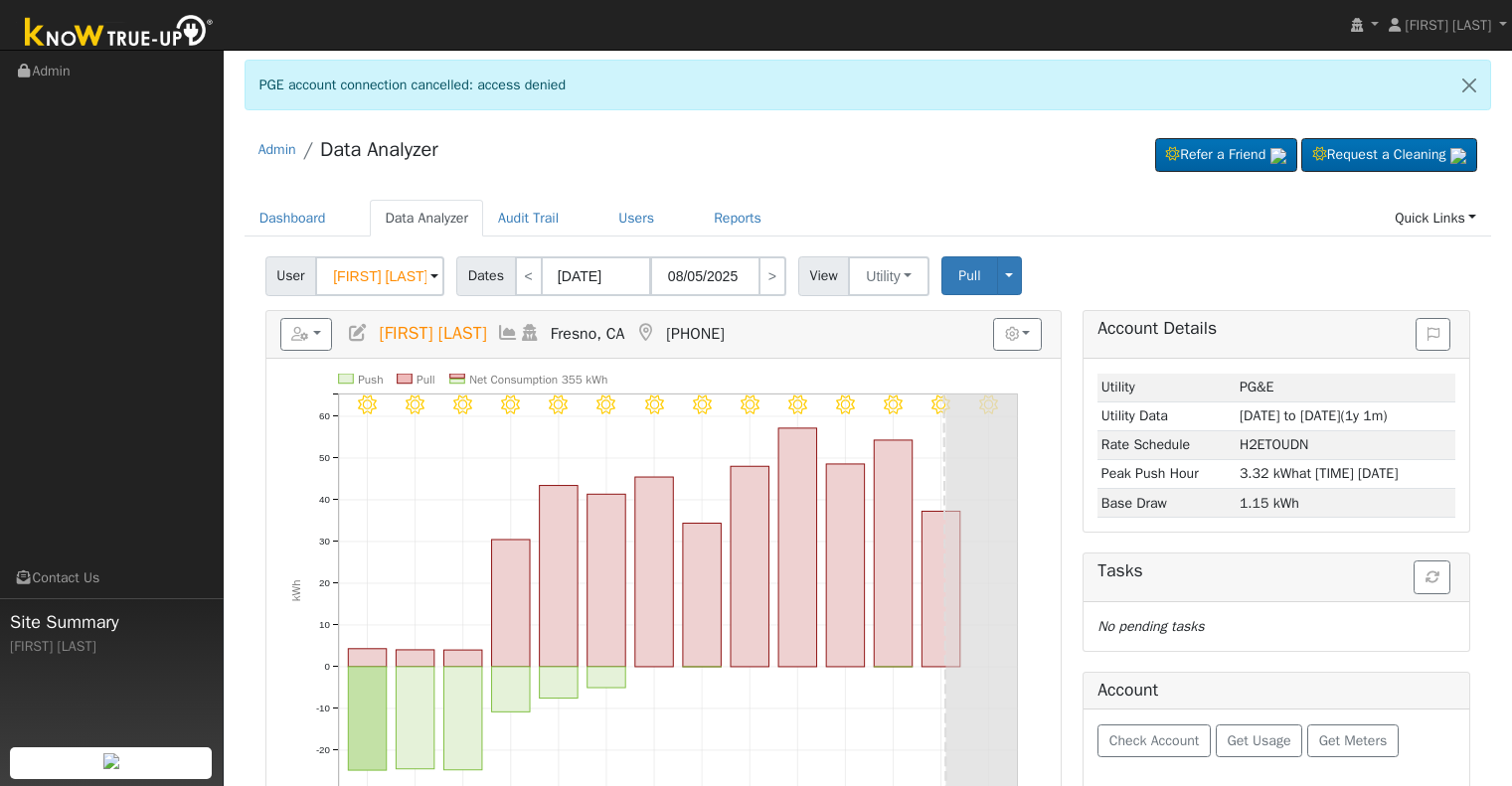 scroll, scrollTop: 0, scrollLeft: 0, axis: both 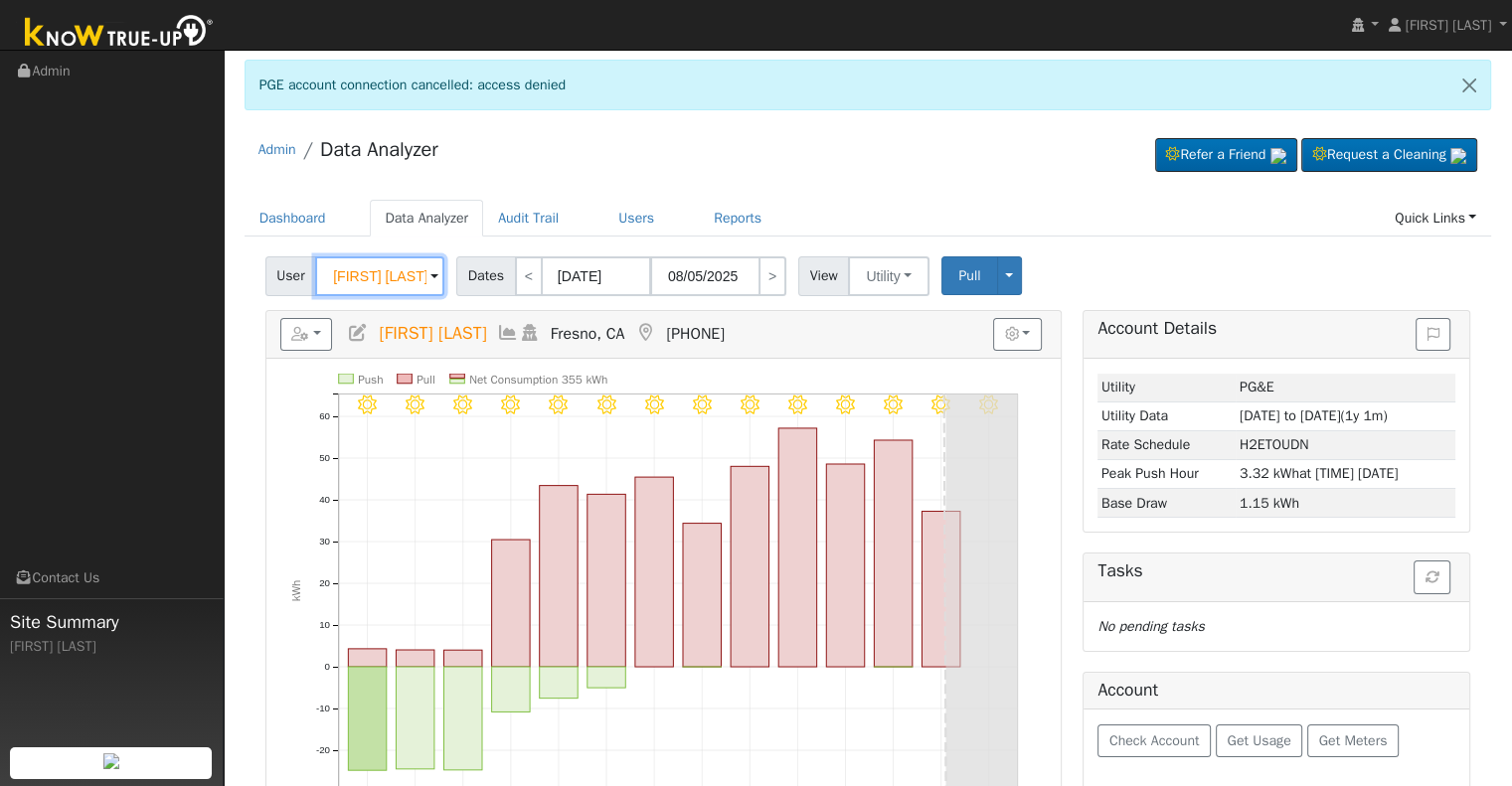 click on "[FIRST] [LAST]" at bounding box center (380, 276) 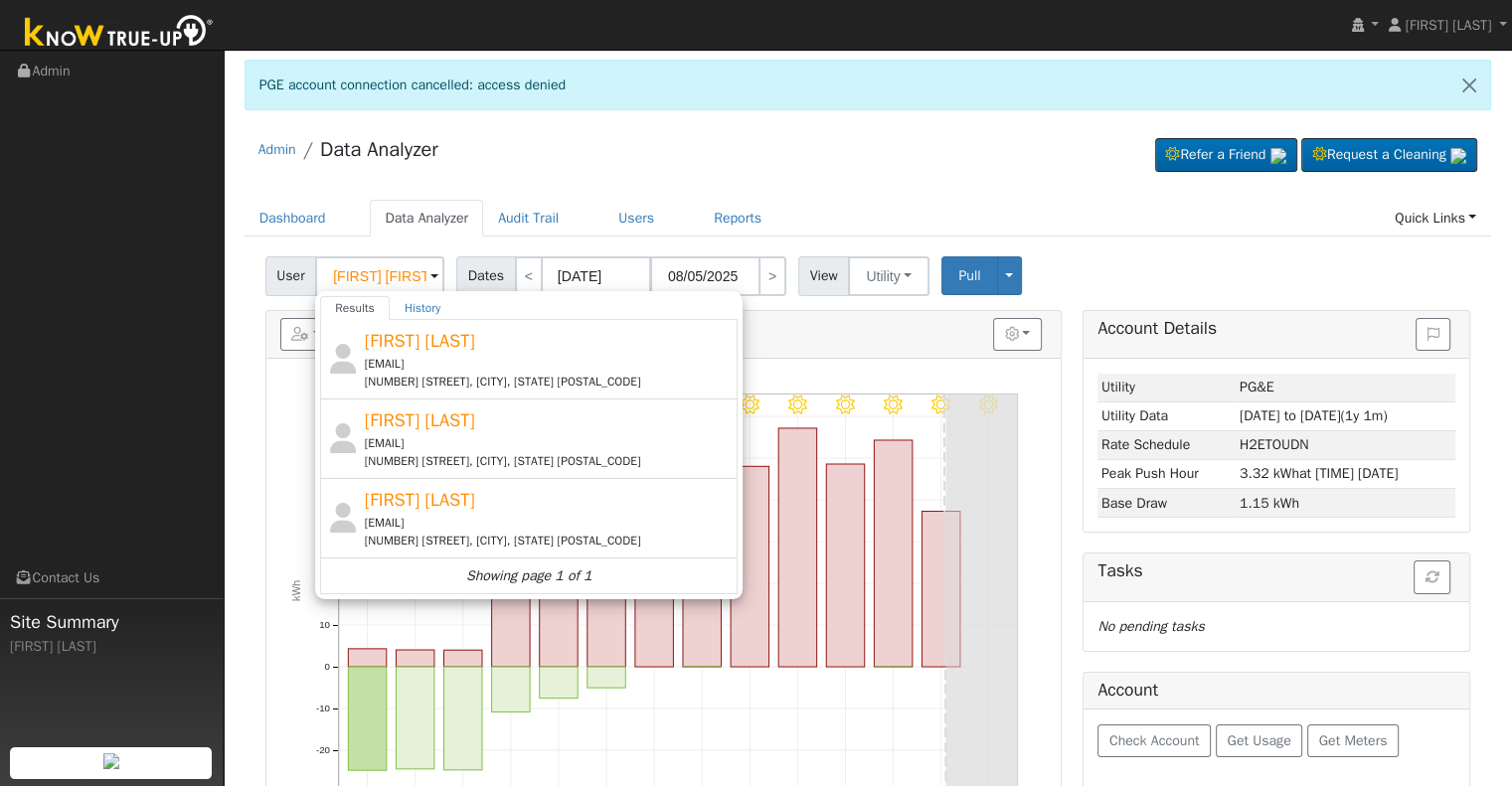 click on "[DATE] - Clear [DATE] - Clear [DATE] - Clear [DATE] - Clear [DATE] - Clear [DATE] - Clear [DATE] - Clear [DATE] - Clear [DATE] - MostlyClear [DATE] - Clear [DATE] - Clear [DATE] - Clear [DATE] - Clear [DATE] - Clear Push Pull Net Consumption 355 kWh Wed [DATE] Thu [DATE] Fri [DATE] Sat [DATE] Sun [DATE] Mon [DATE] Tue [DATE] Wed [DATE] Thu [DATE] Fri [DATE] Sat [DATE] Sun [DATE] Mon [DATE] Tue [DATE] -20 -10 0 10 20 30 40 50 60 kWh onclick="" onclick="" onclick="" onclick="" onclick="" onclick="" onclick="" onclick="" onclick="" onclick="" onclick="" onclick="" onclick="" onclick="" onclick="" onclick="" onclick="" onclick="" onclick="" onclick="" onclick="" onclick="" onclick="" onclick="" onclick="" onclick="" onclick="" onclick="" Loading... No Utility connection" at bounding box center (663, 607) 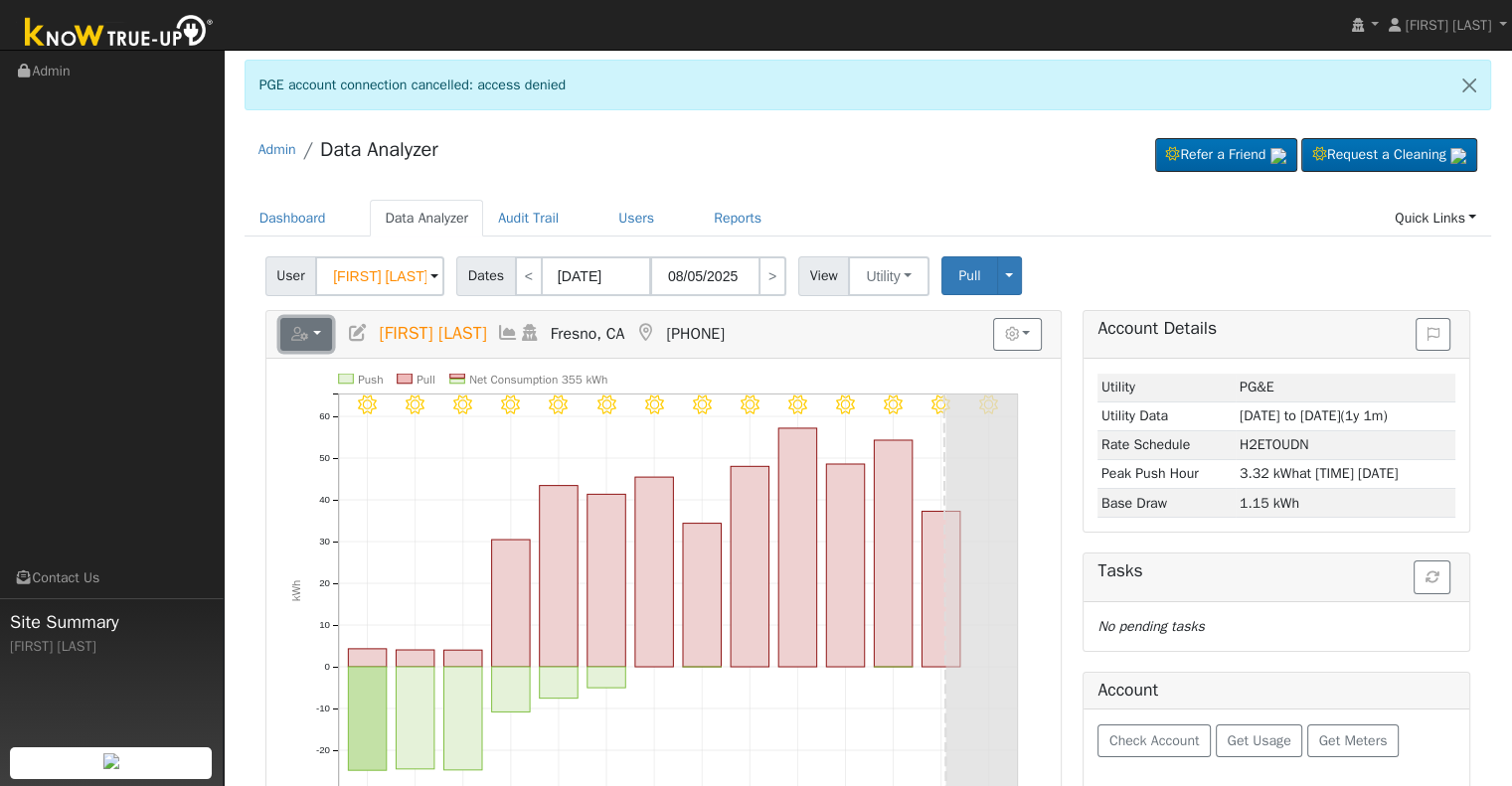 click at bounding box center (300, 334) 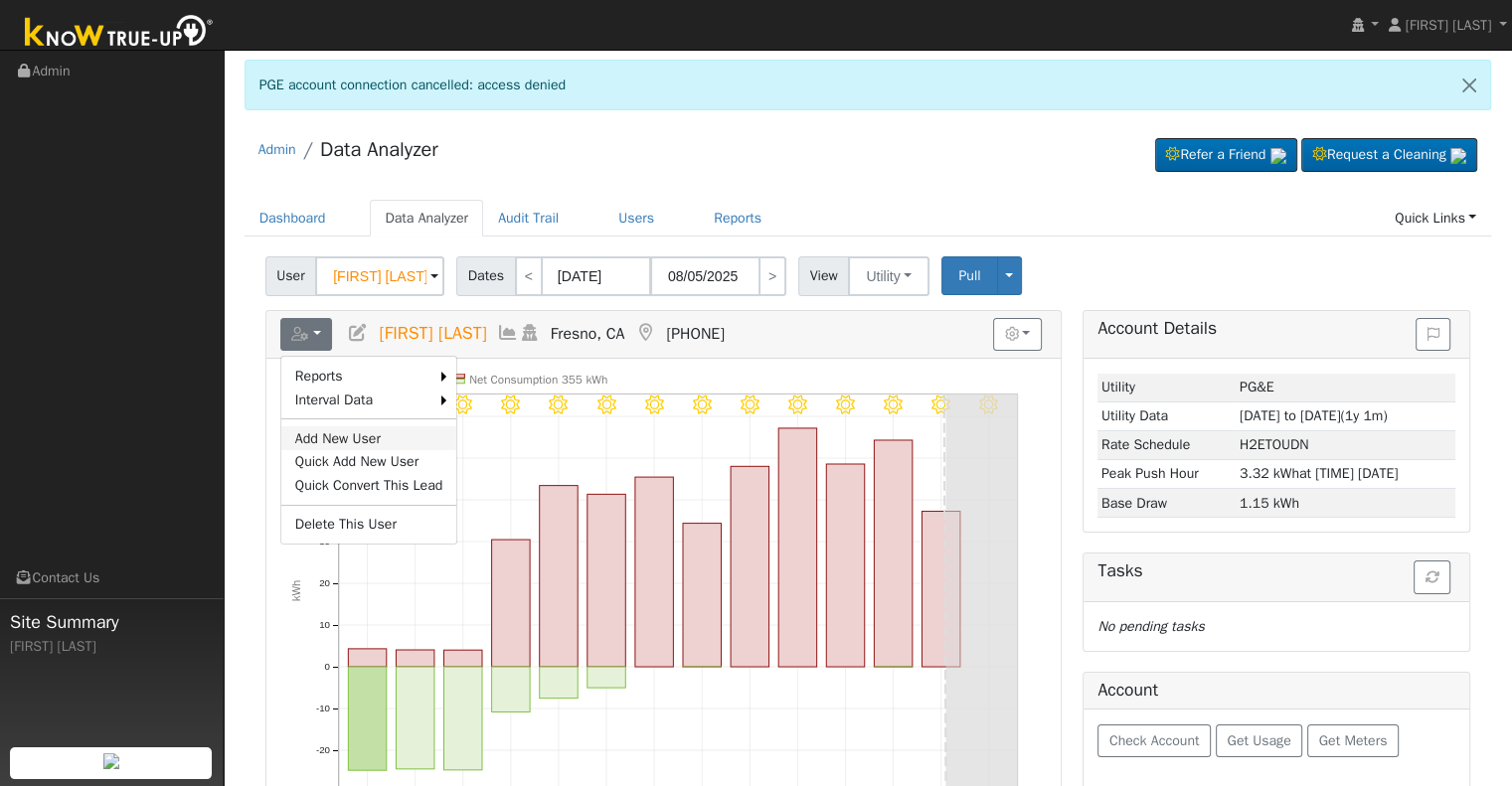 click on "Add New User" at bounding box center [369, 438] 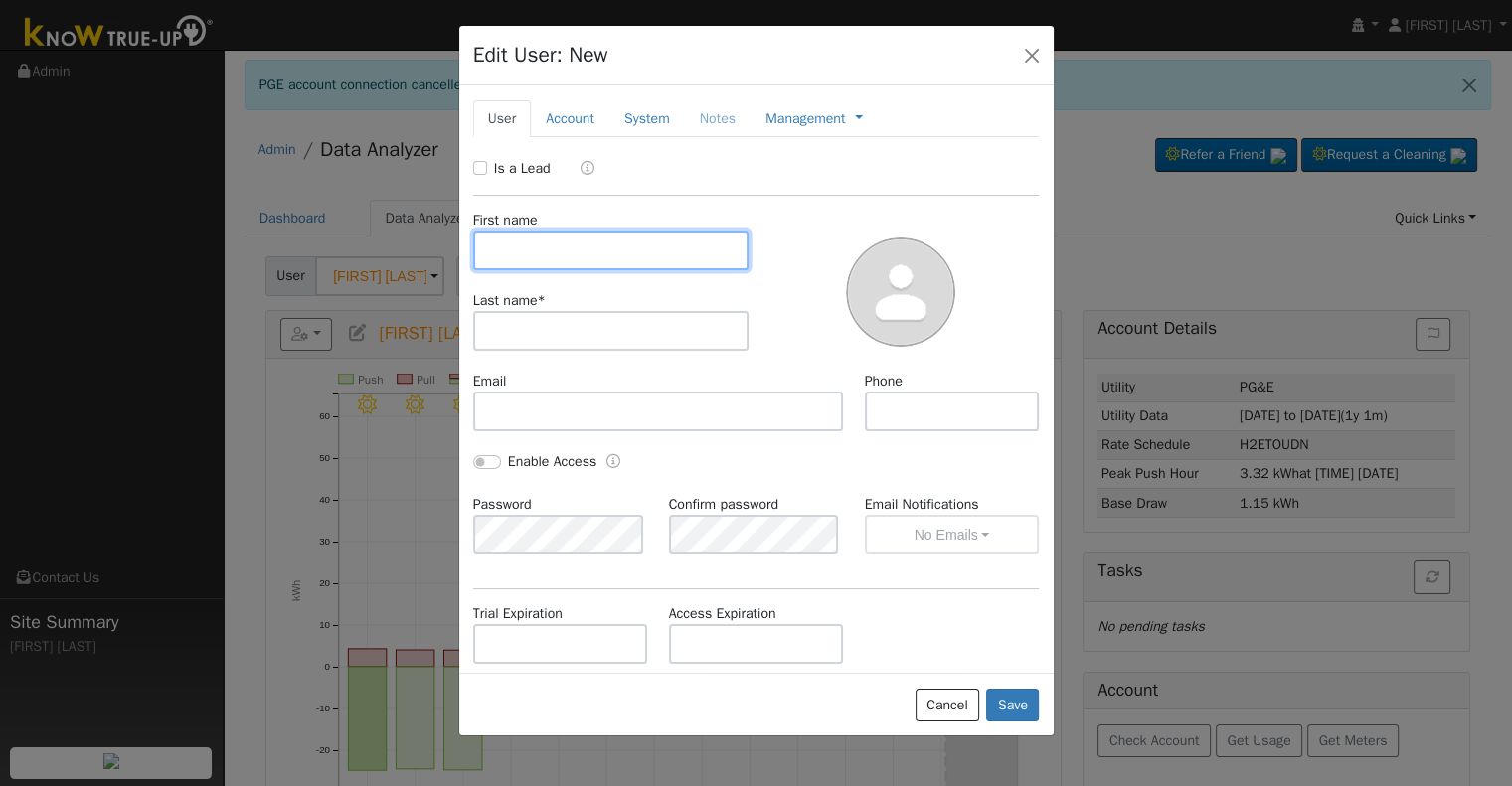 click at bounding box center [611, 250] 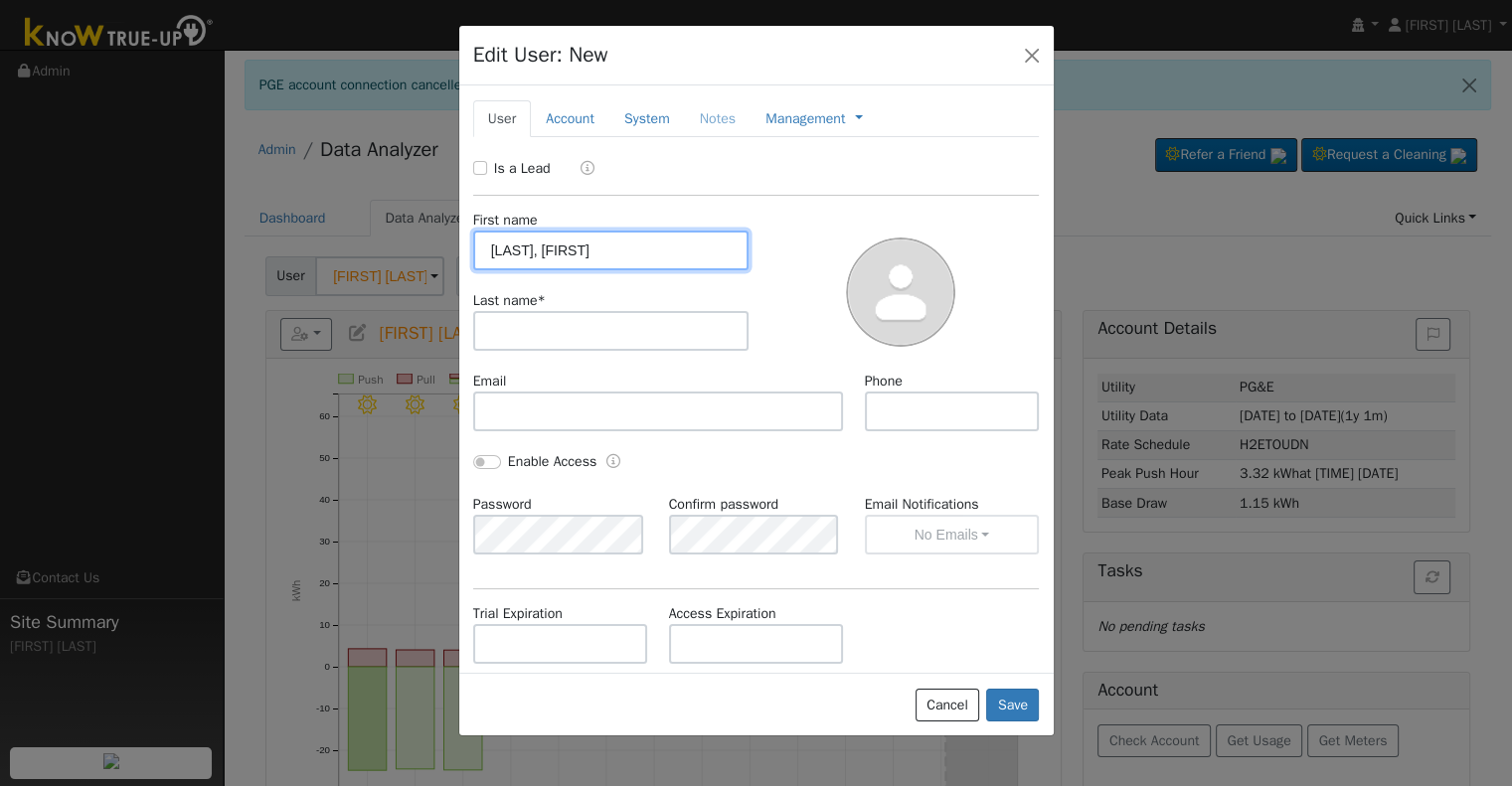click on "[LAST], [FIRST]" at bounding box center [611, 250] 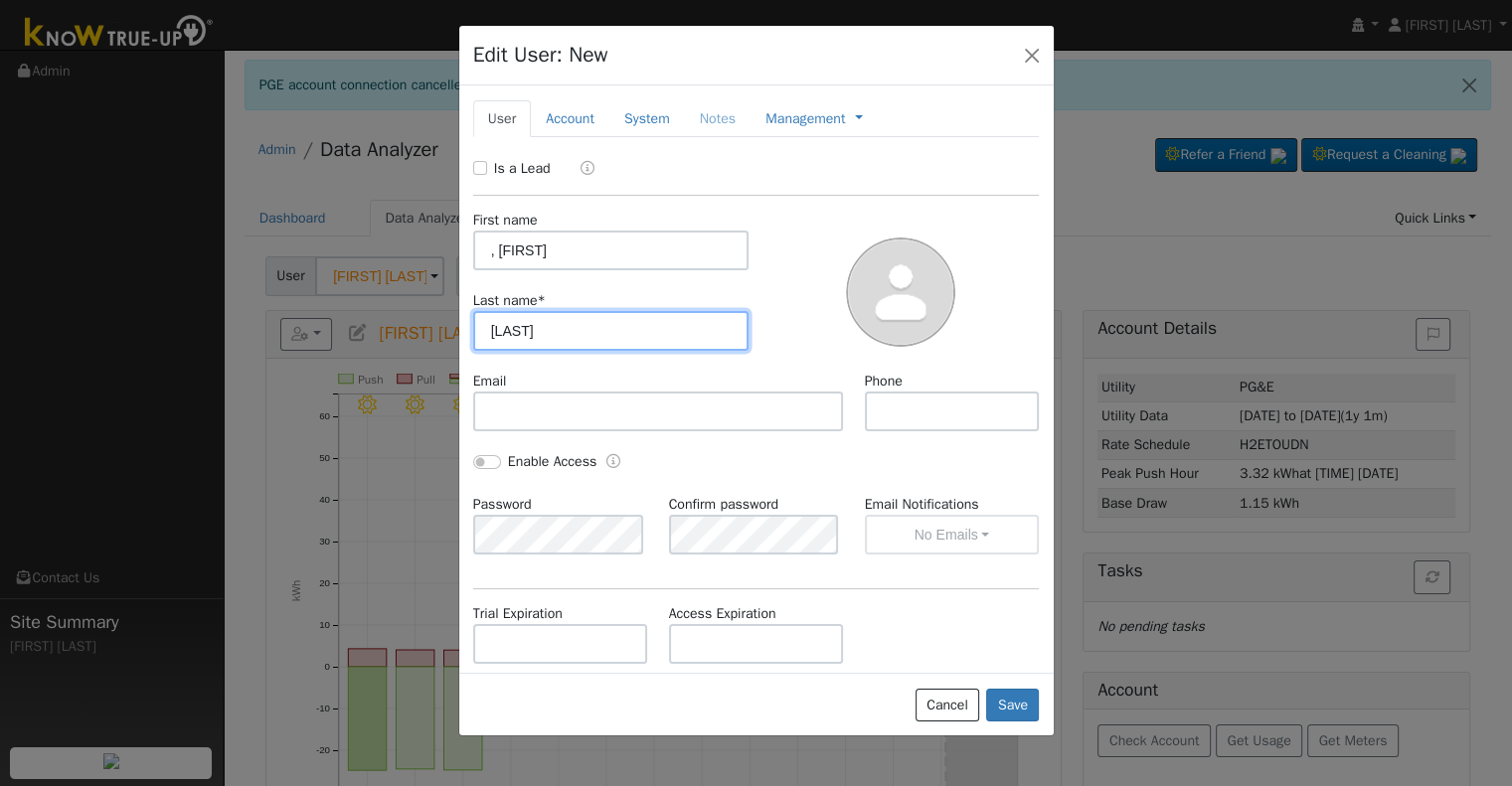 type on "[LAST]" 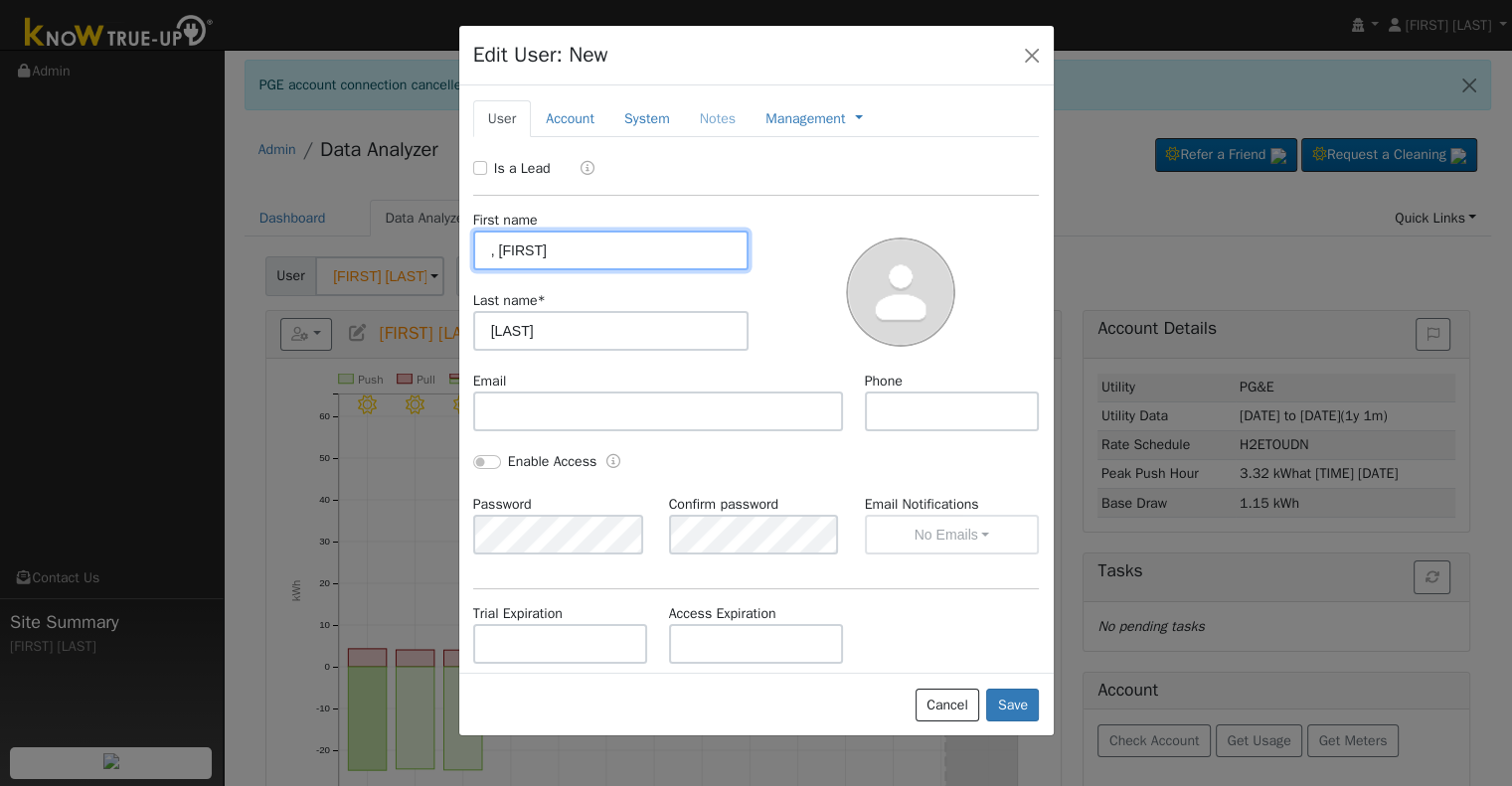drag, startPoint x: 498, startPoint y: 253, endPoint x: 431, endPoint y: 258, distance: 67.18631 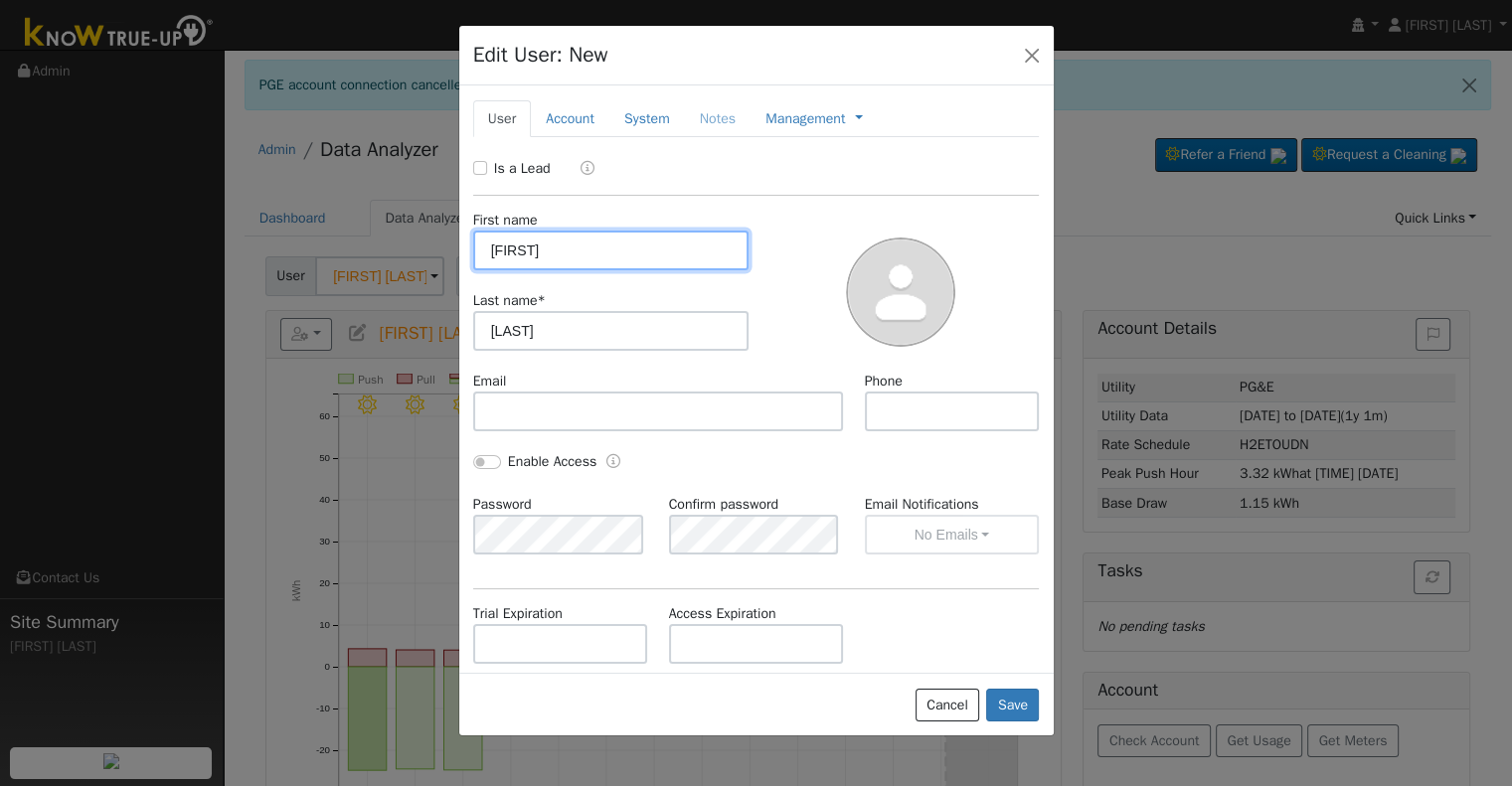 type on "[FIRST]" 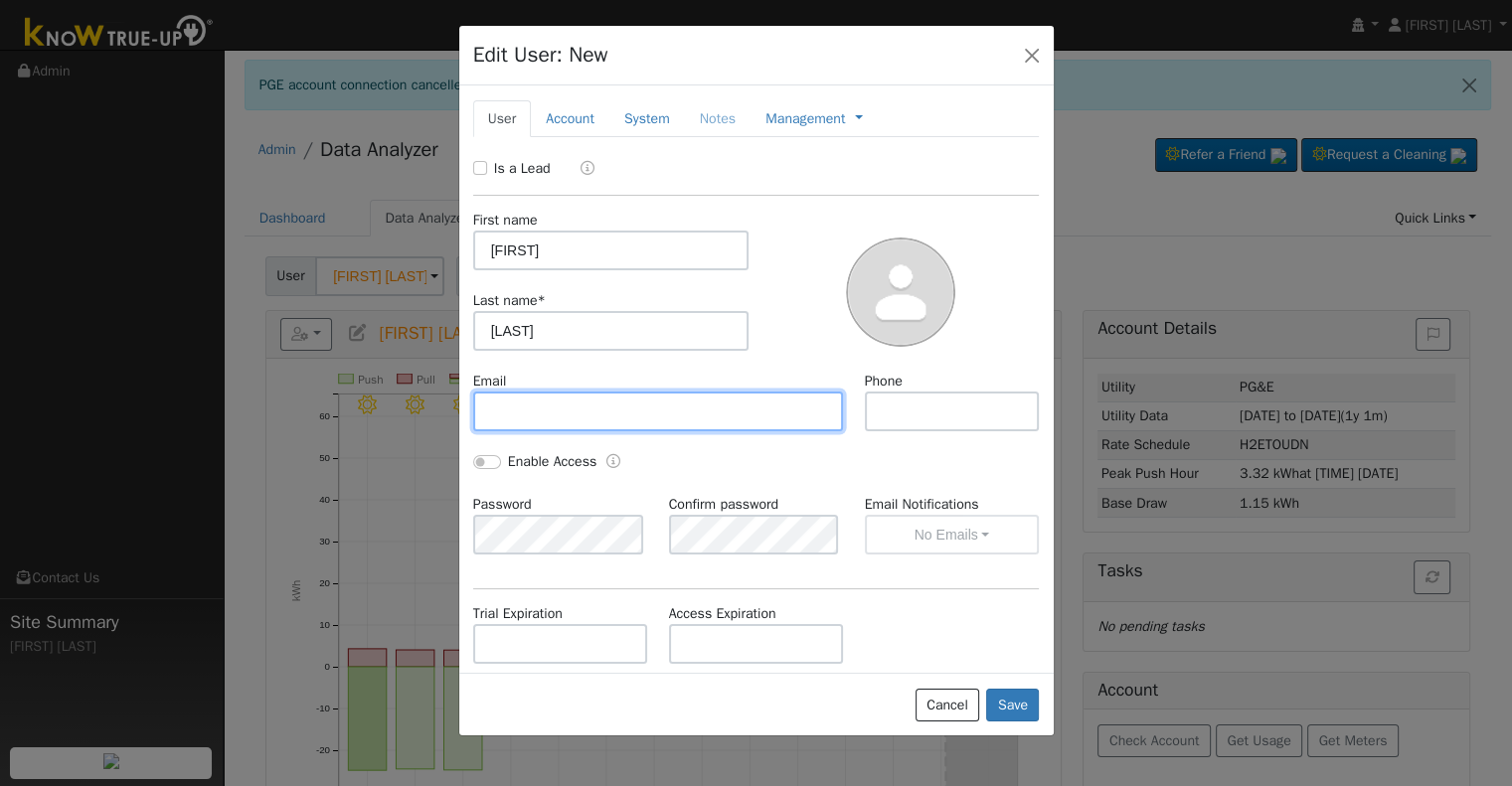 click at bounding box center [658, 411] 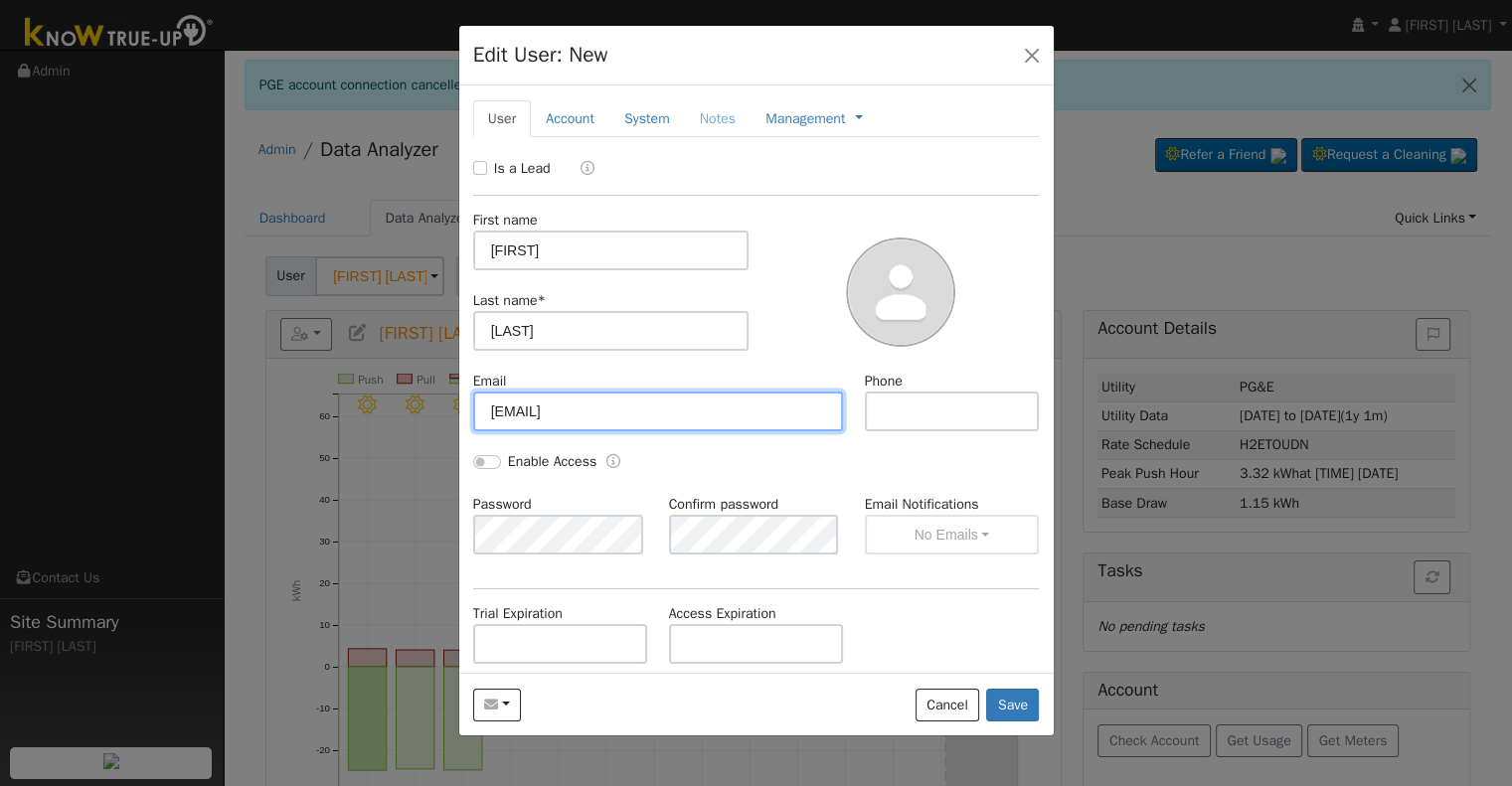 type on "palvarado@chusd.org" 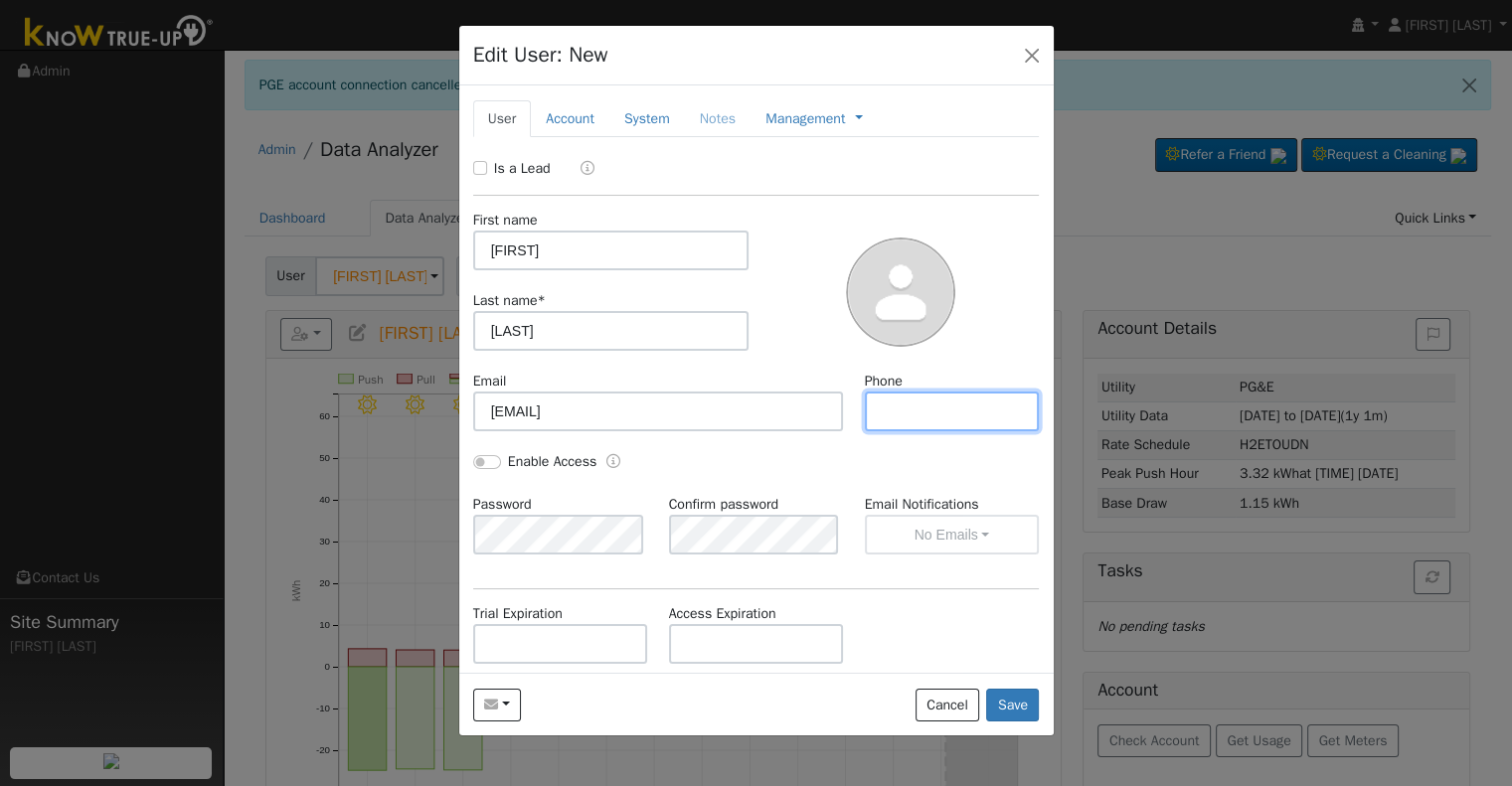 click at bounding box center [952, 411] 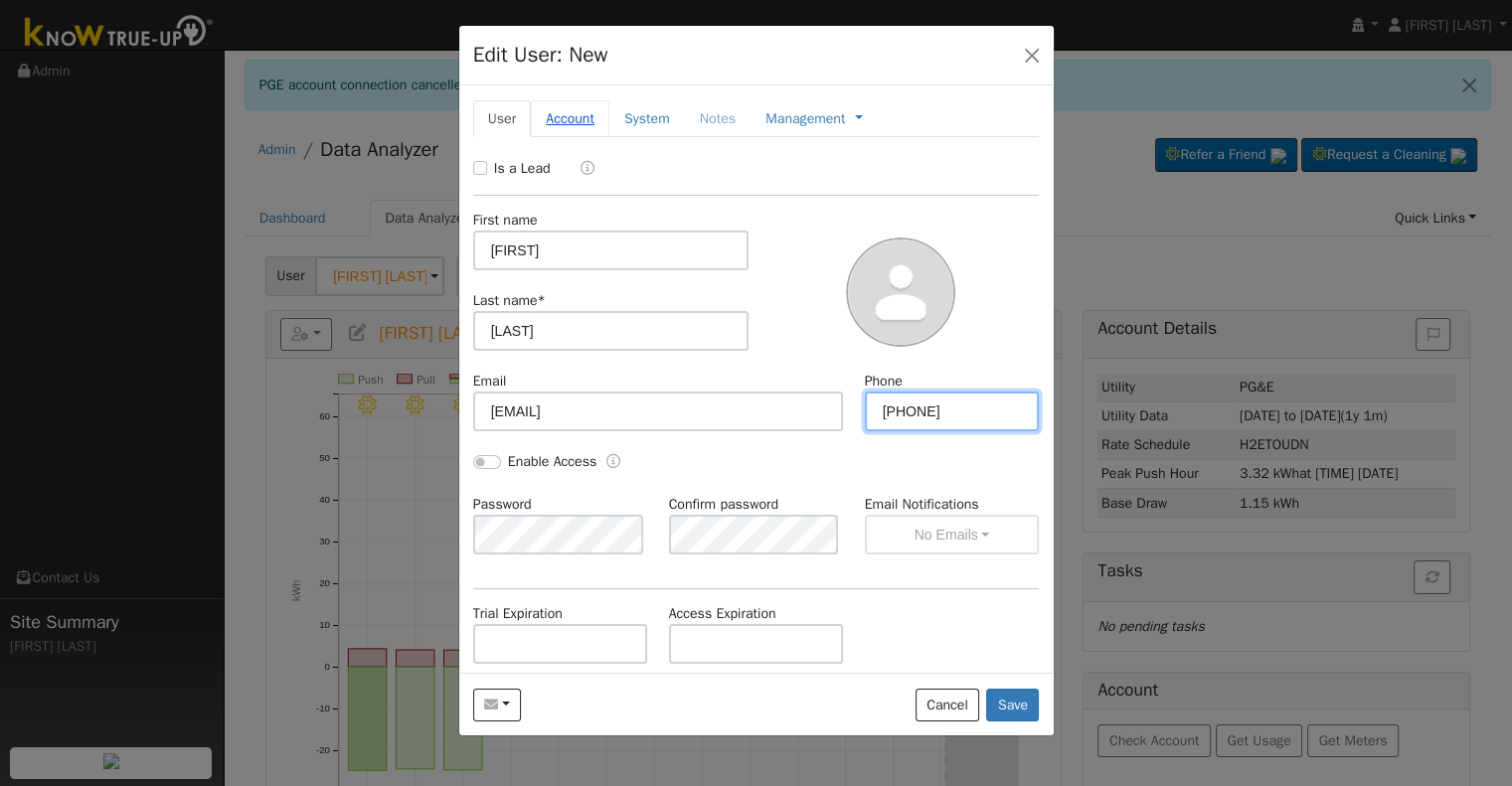 type on "(559) 362-4966" 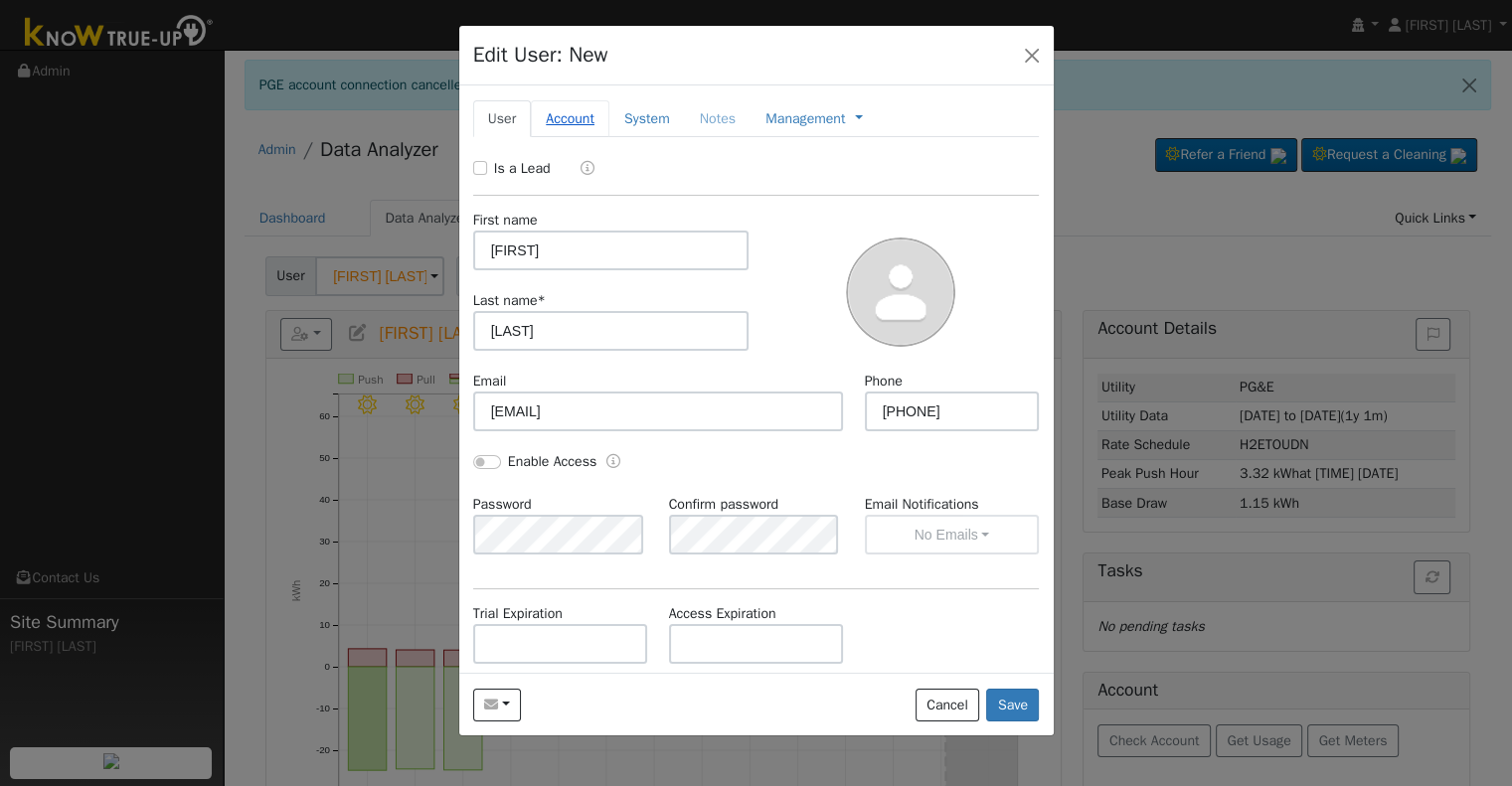 click on "Account" at bounding box center [570, 118] 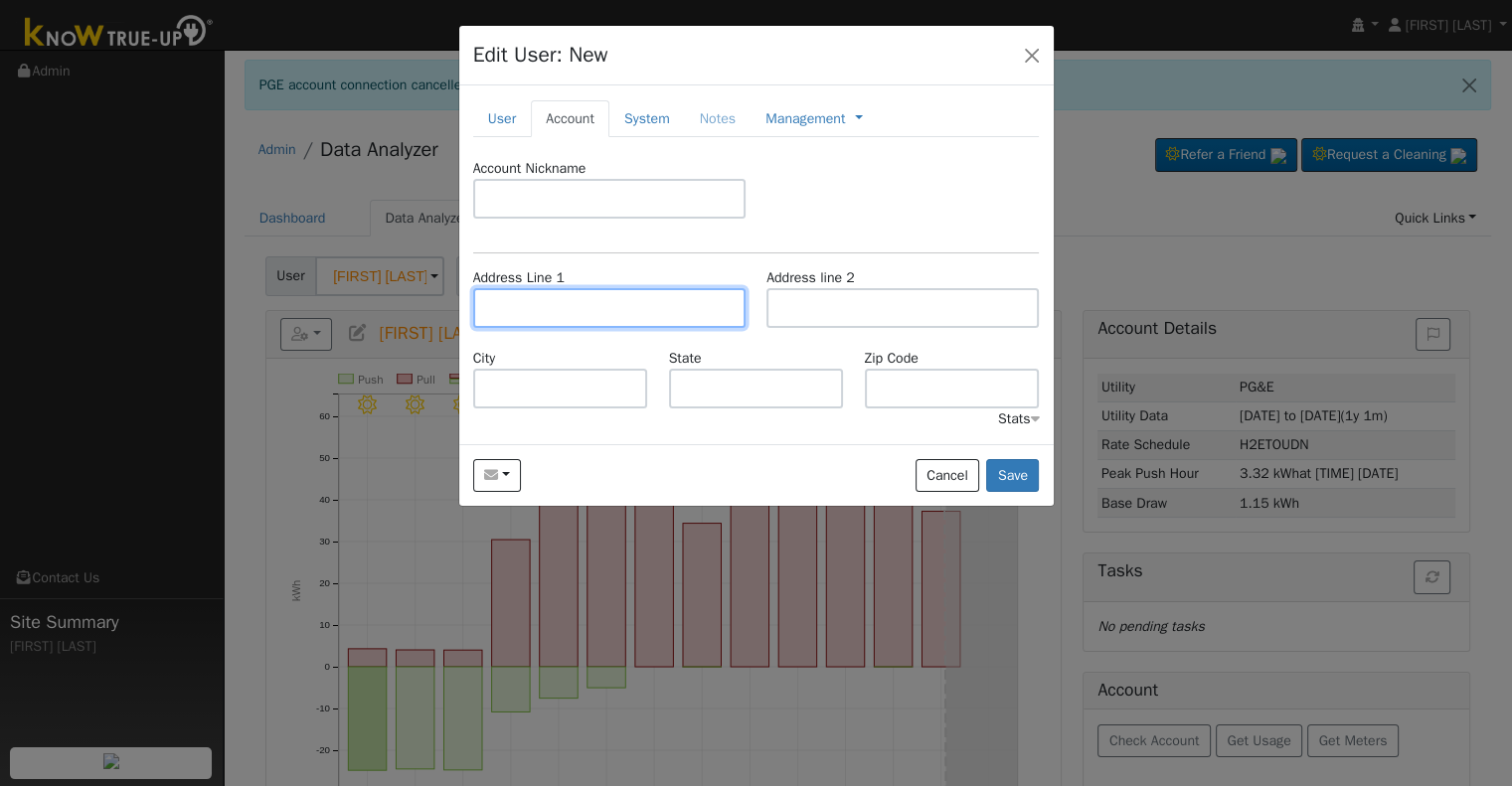 click at bounding box center [609, 308] 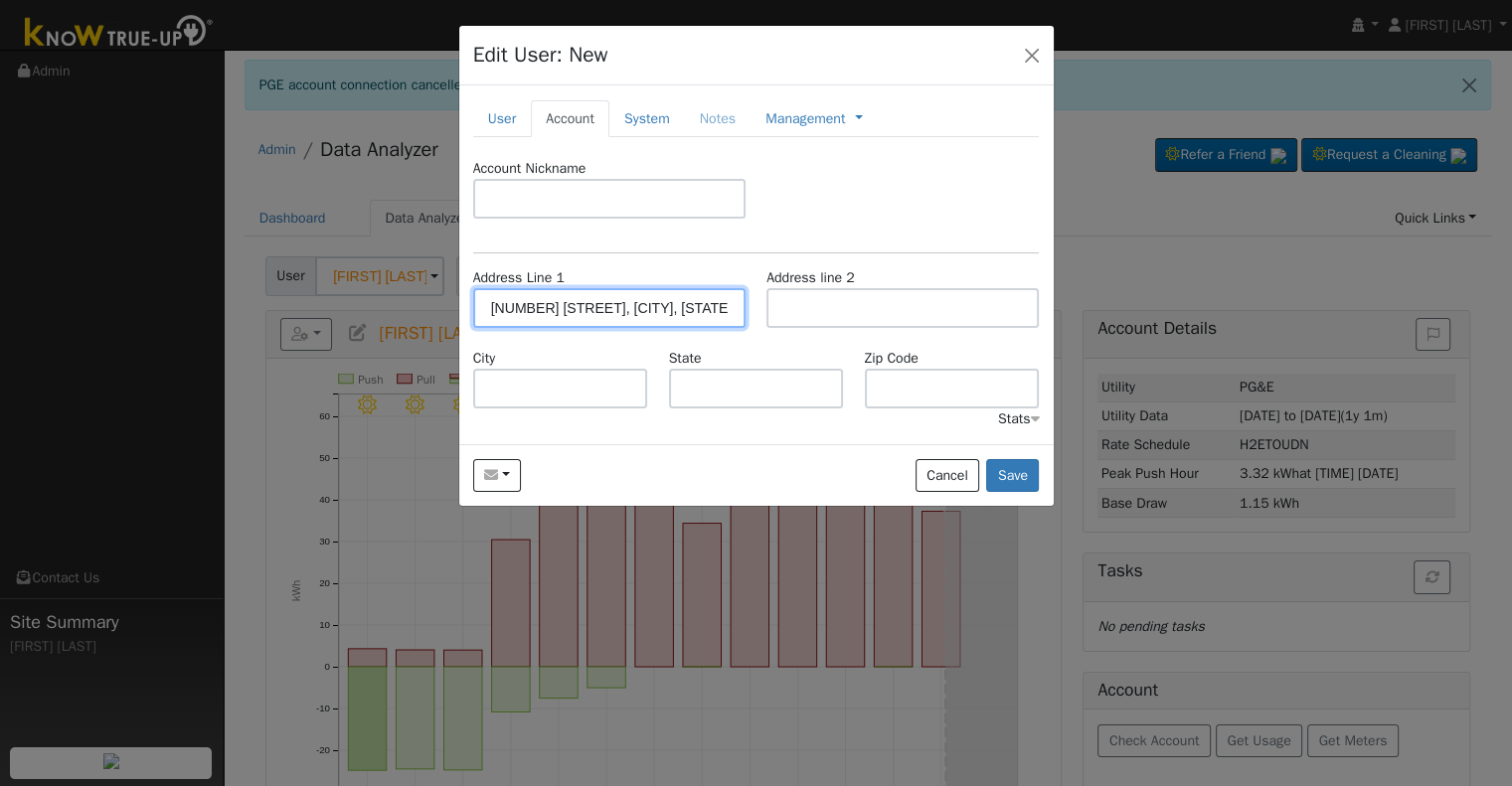 type on "3045 Nutmeg Place" 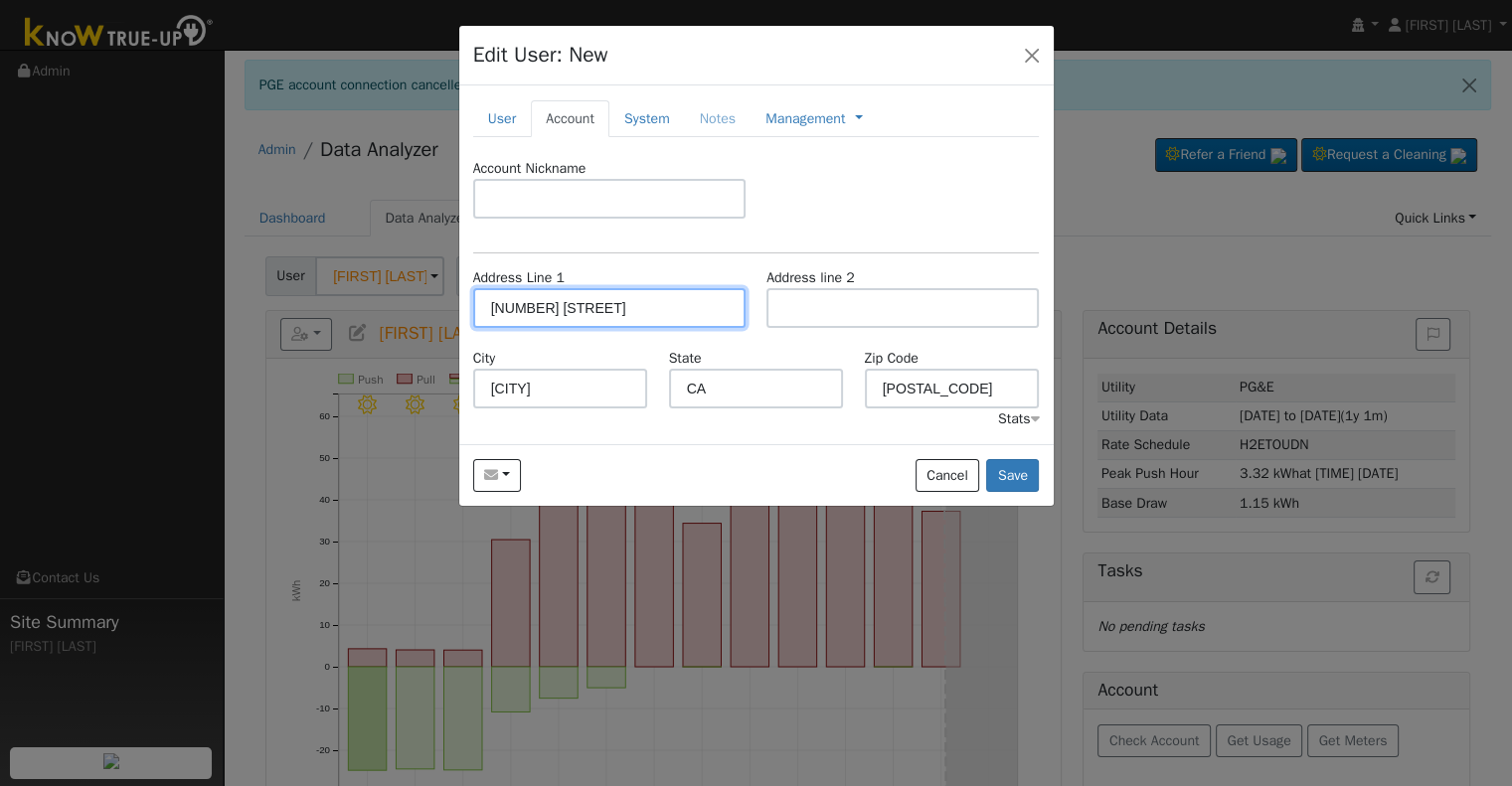 scroll, scrollTop: 0, scrollLeft: 0, axis: both 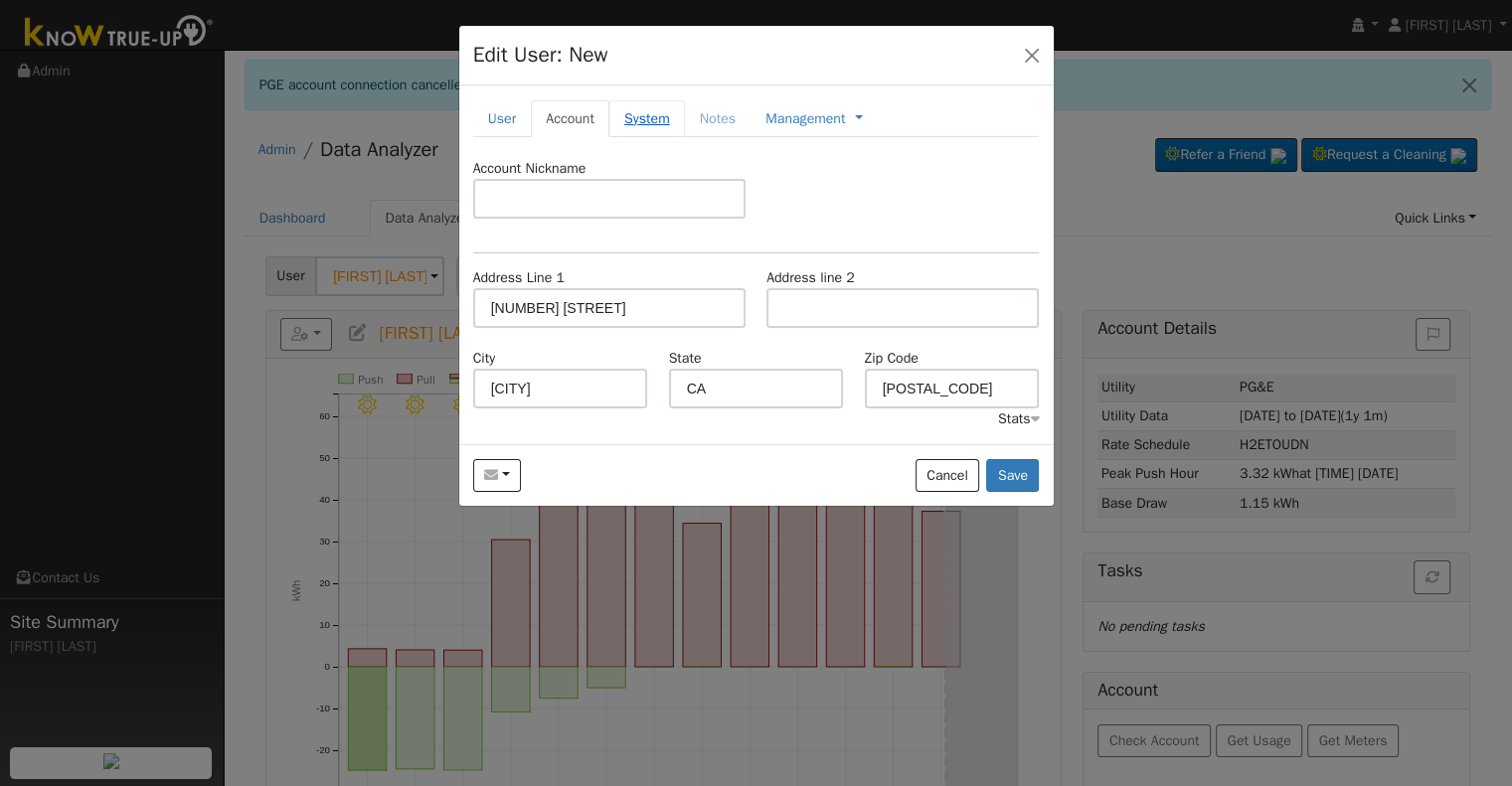 click on "System" at bounding box center (647, 118) 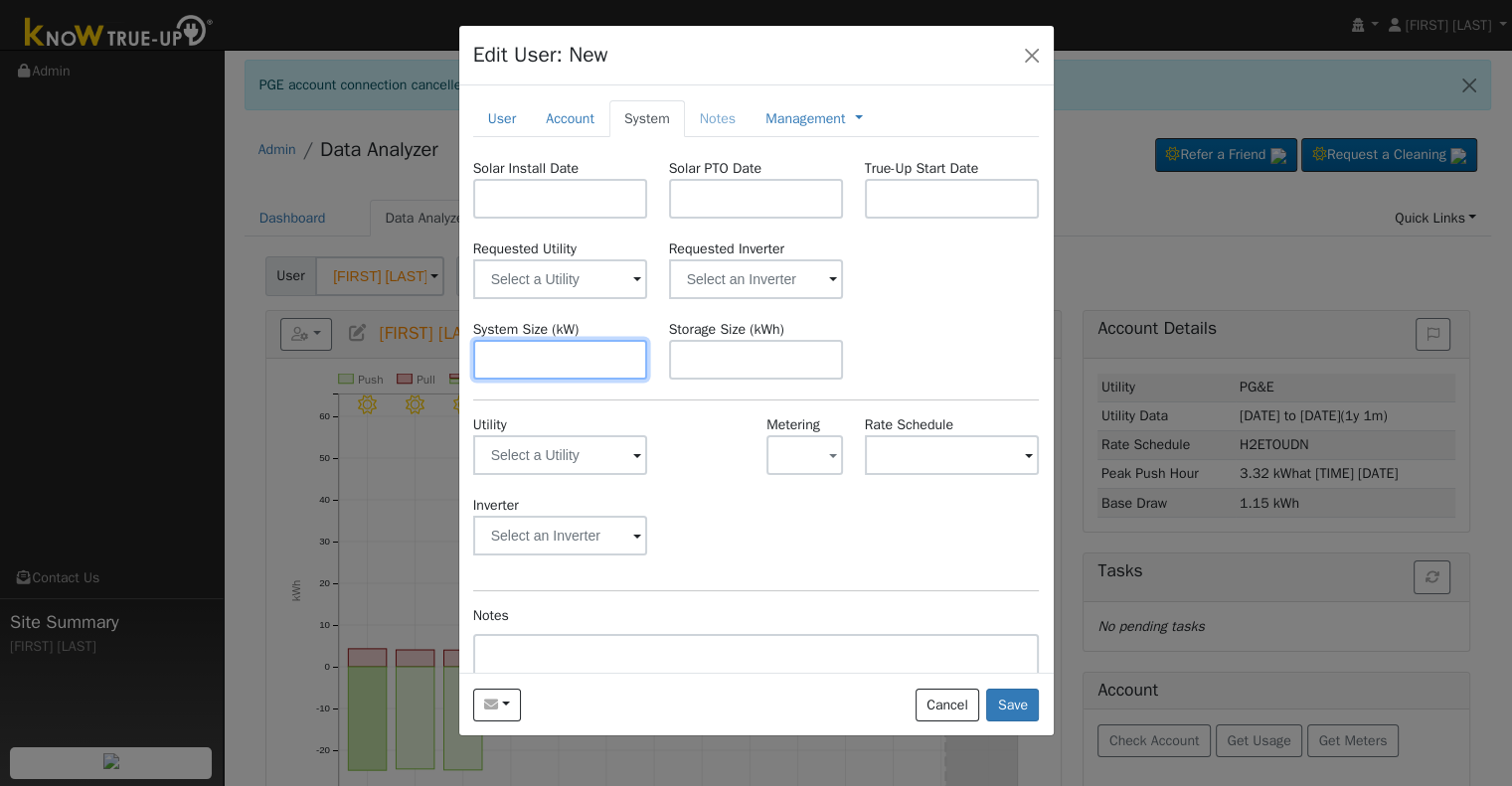 click at bounding box center (561, 360) 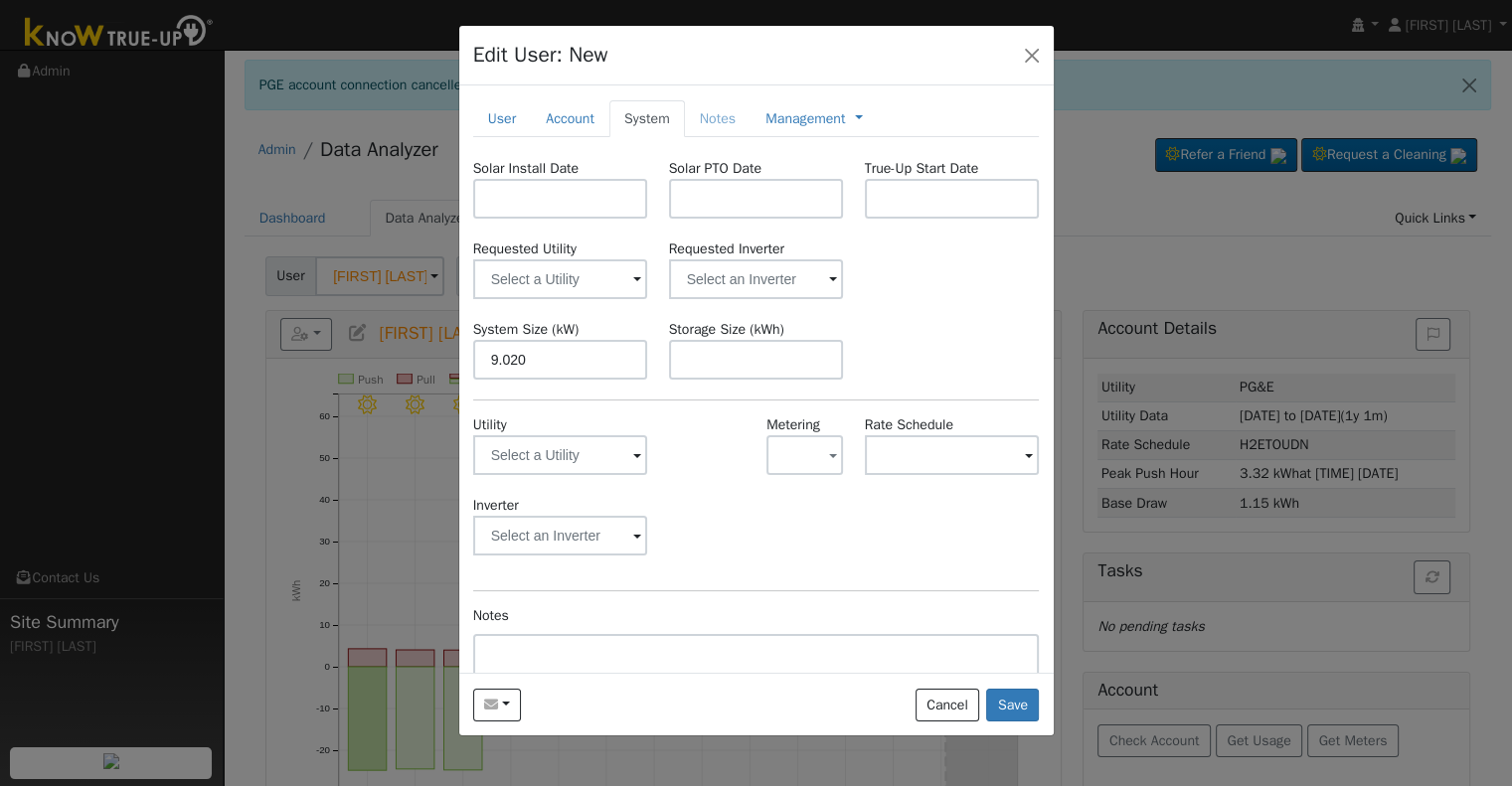 type on "9" 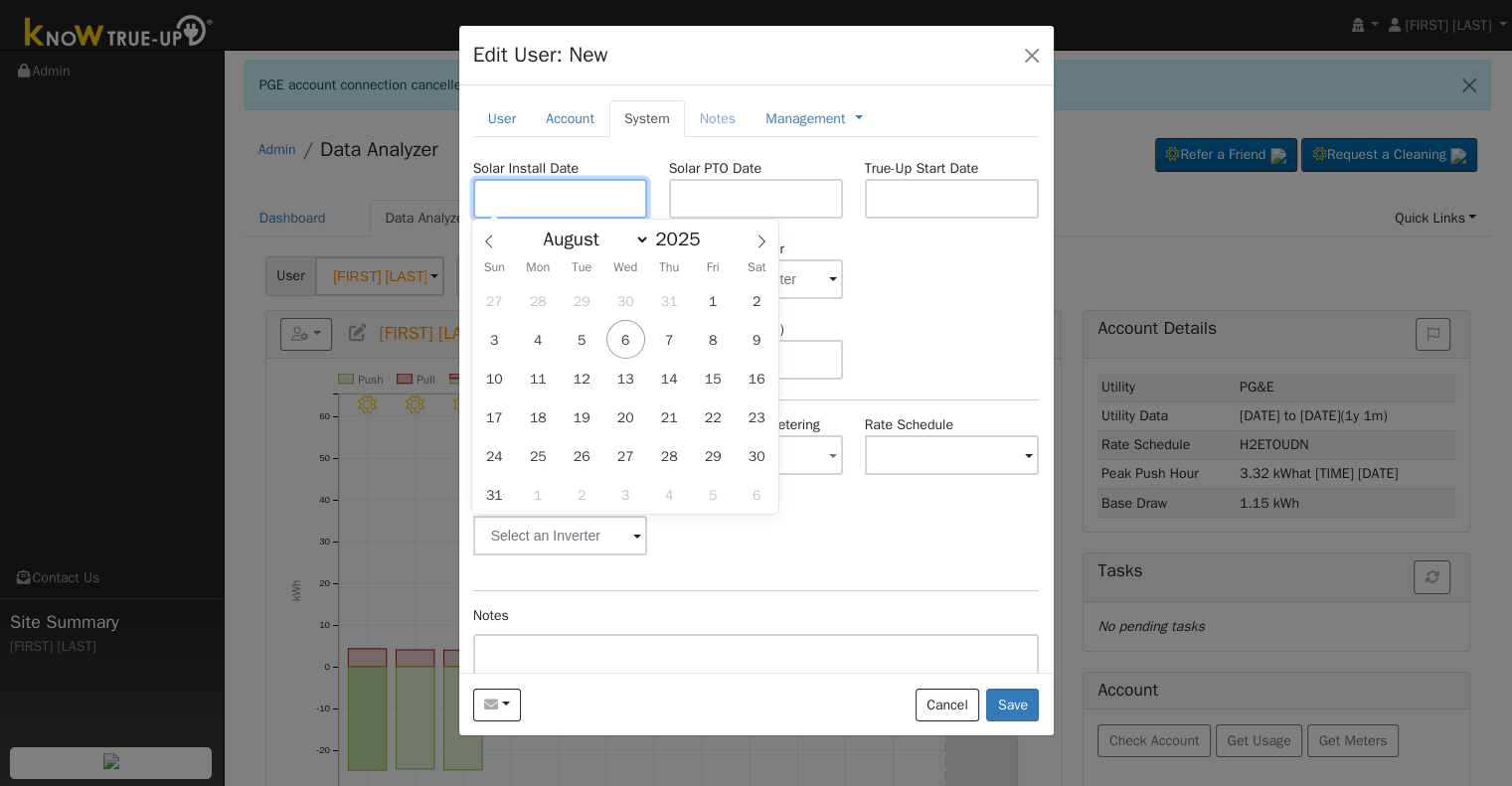 click at bounding box center (561, 199) 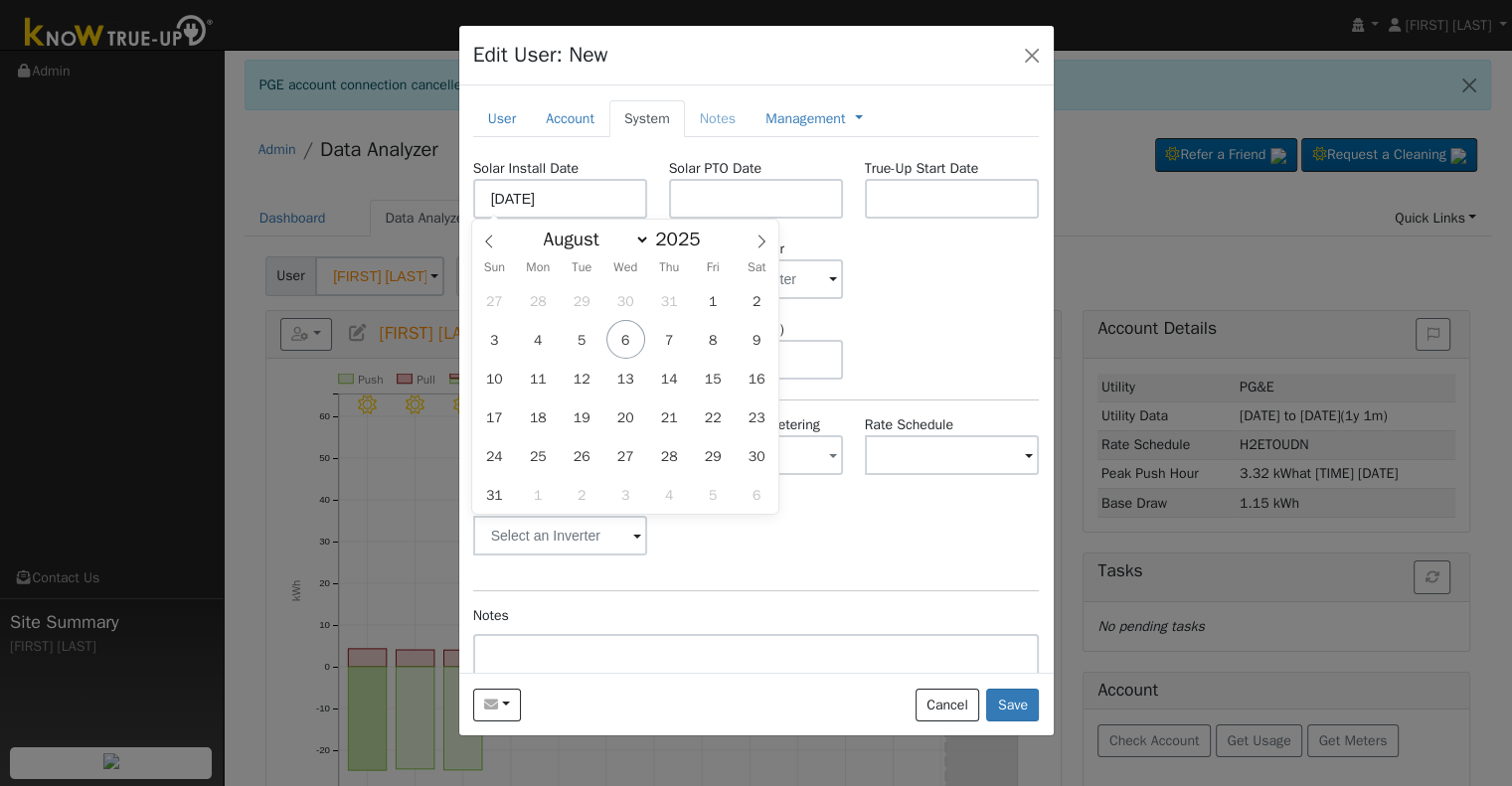 type on "06/26/2025" 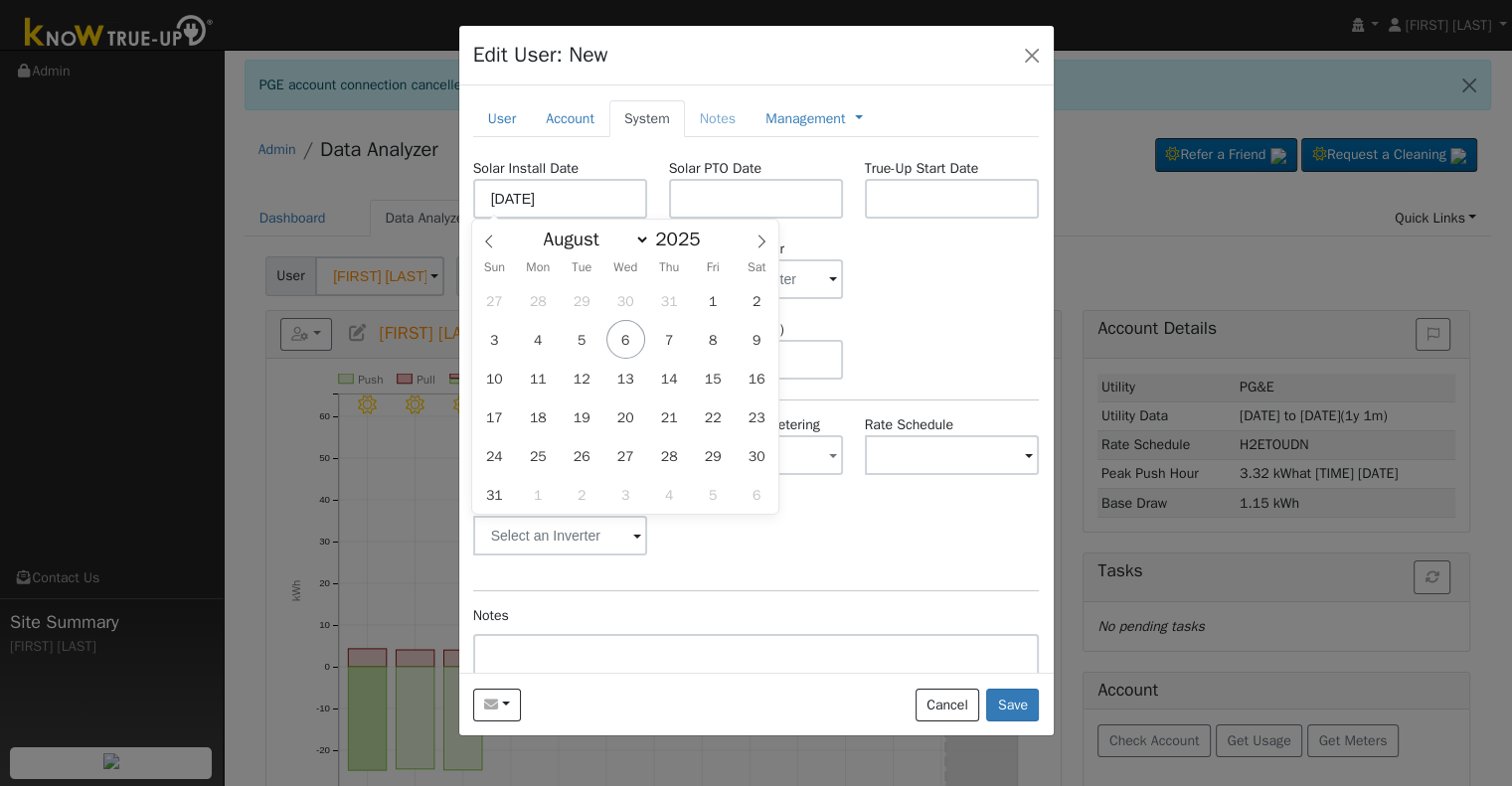 select on "5" 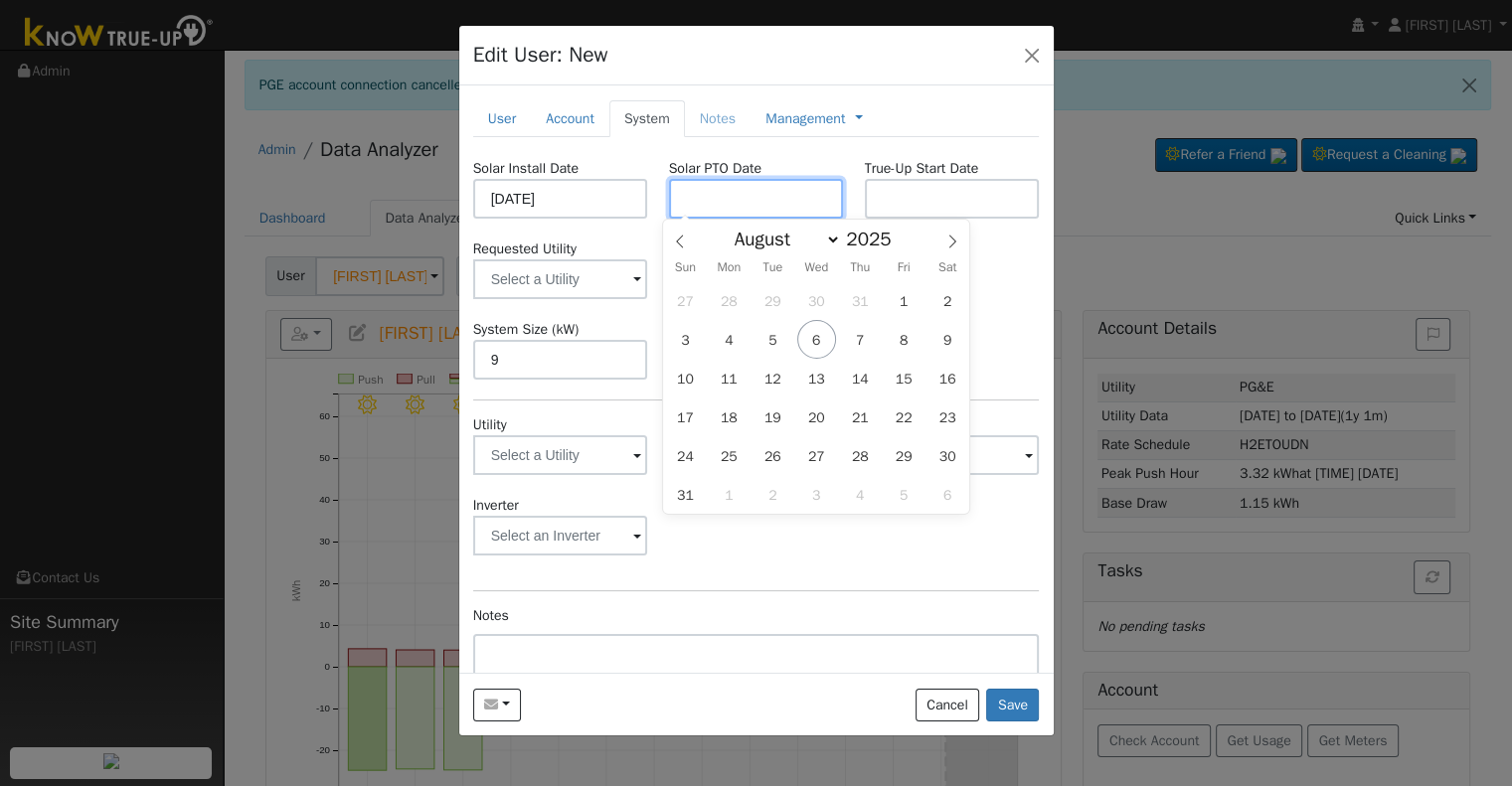 click at bounding box center (756, 199) 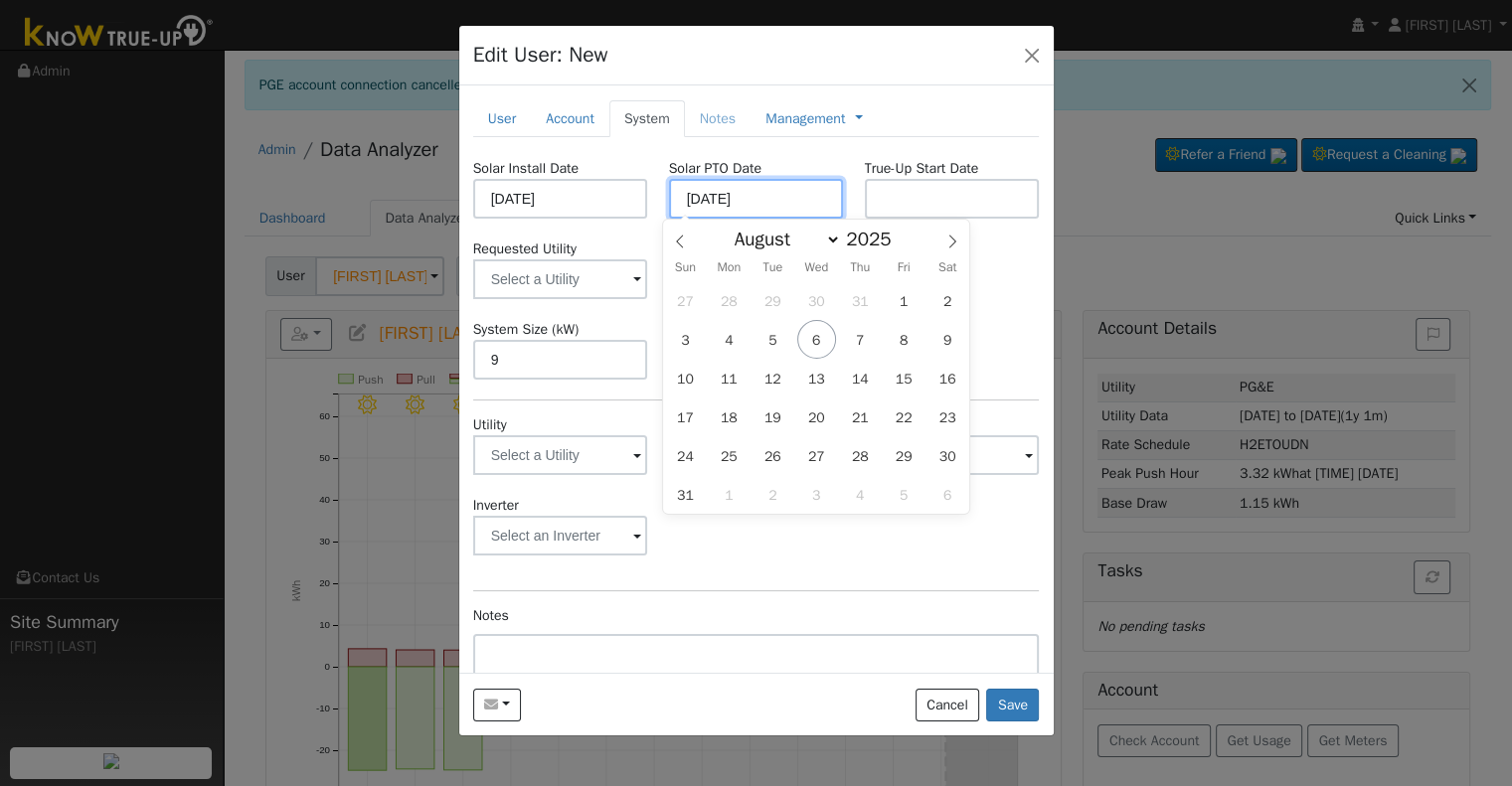 type on "08/06/2025" 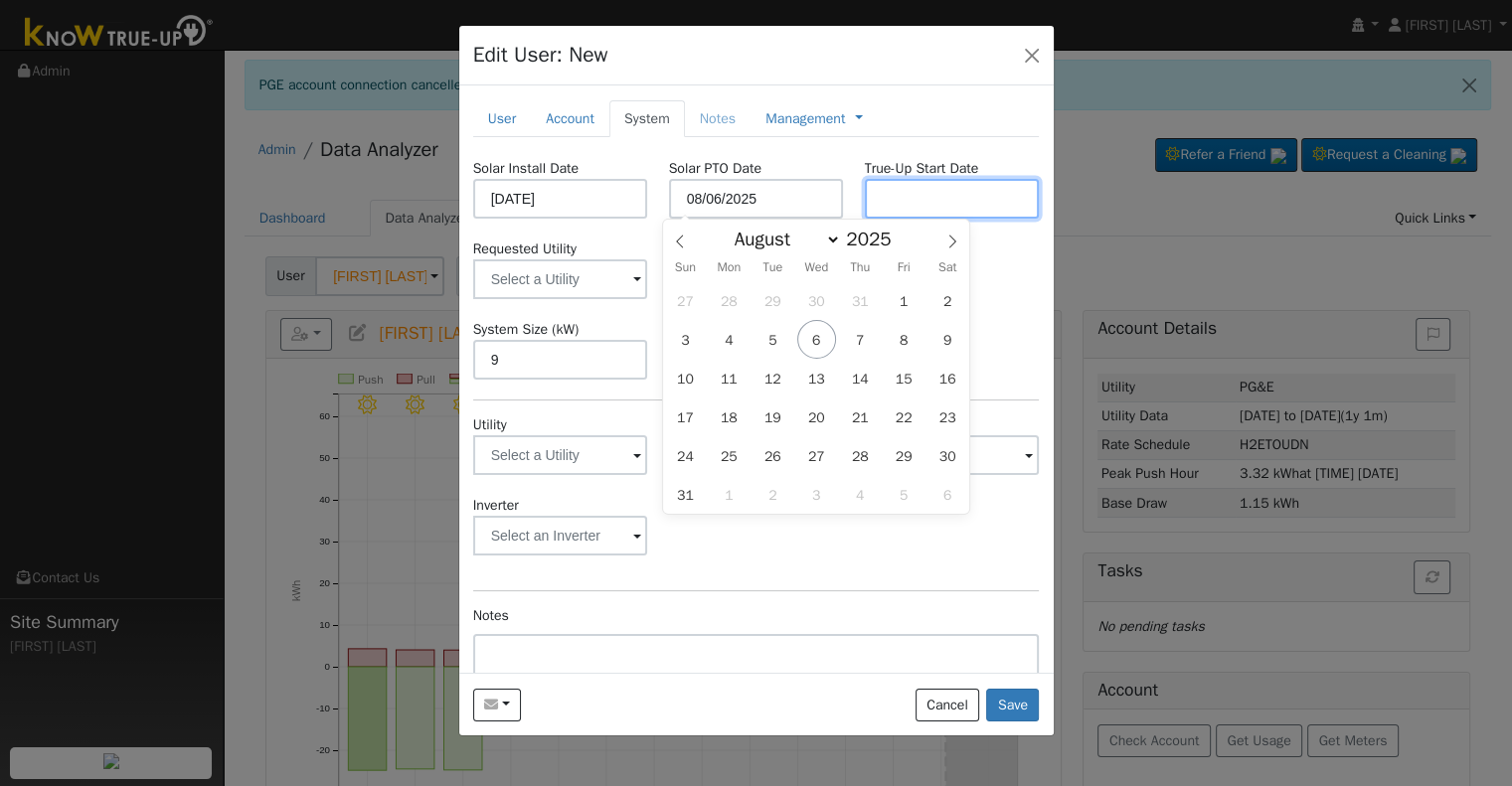 click at bounding box center (952, 199) 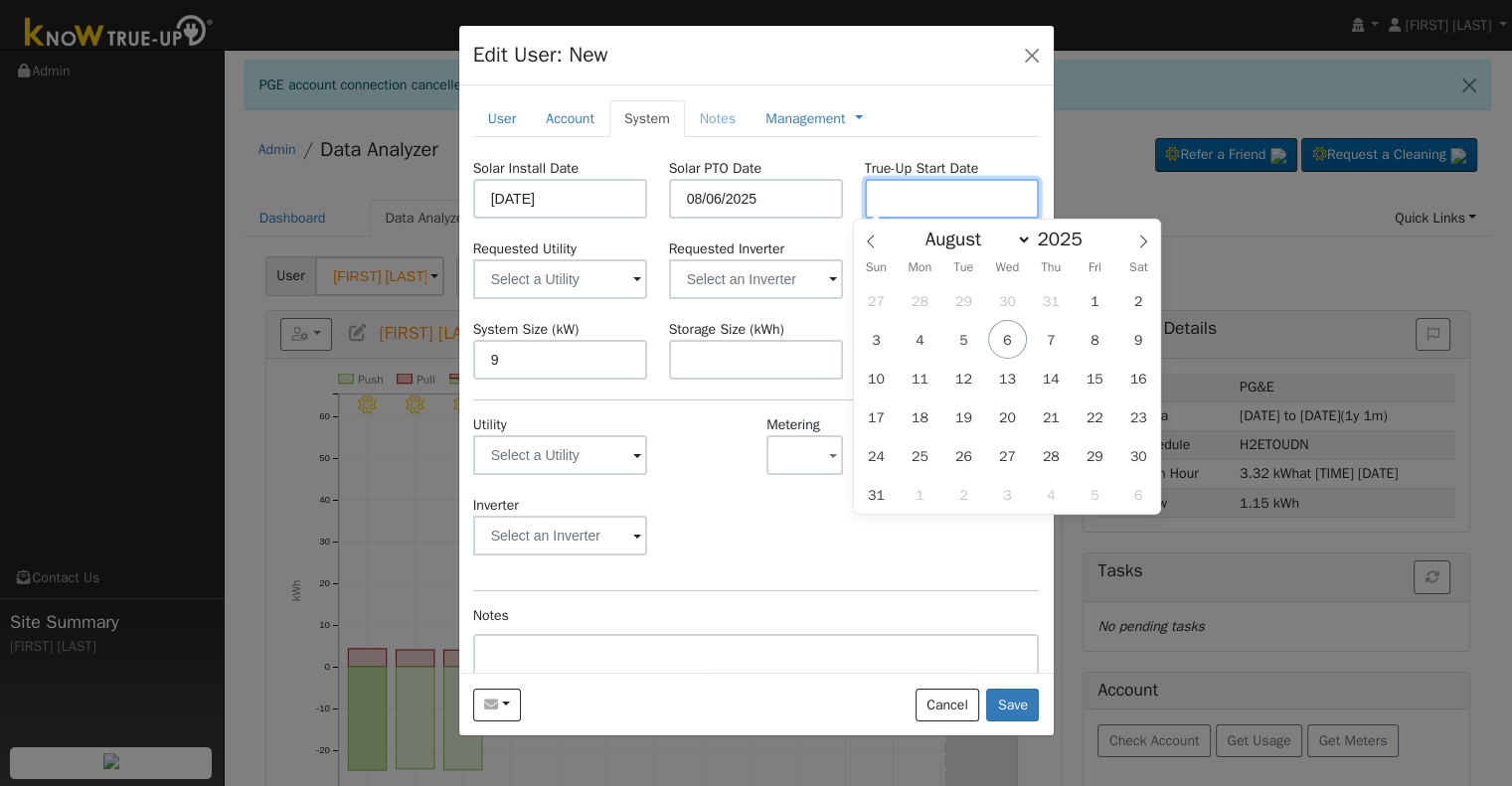 paste on "8/6/2025" 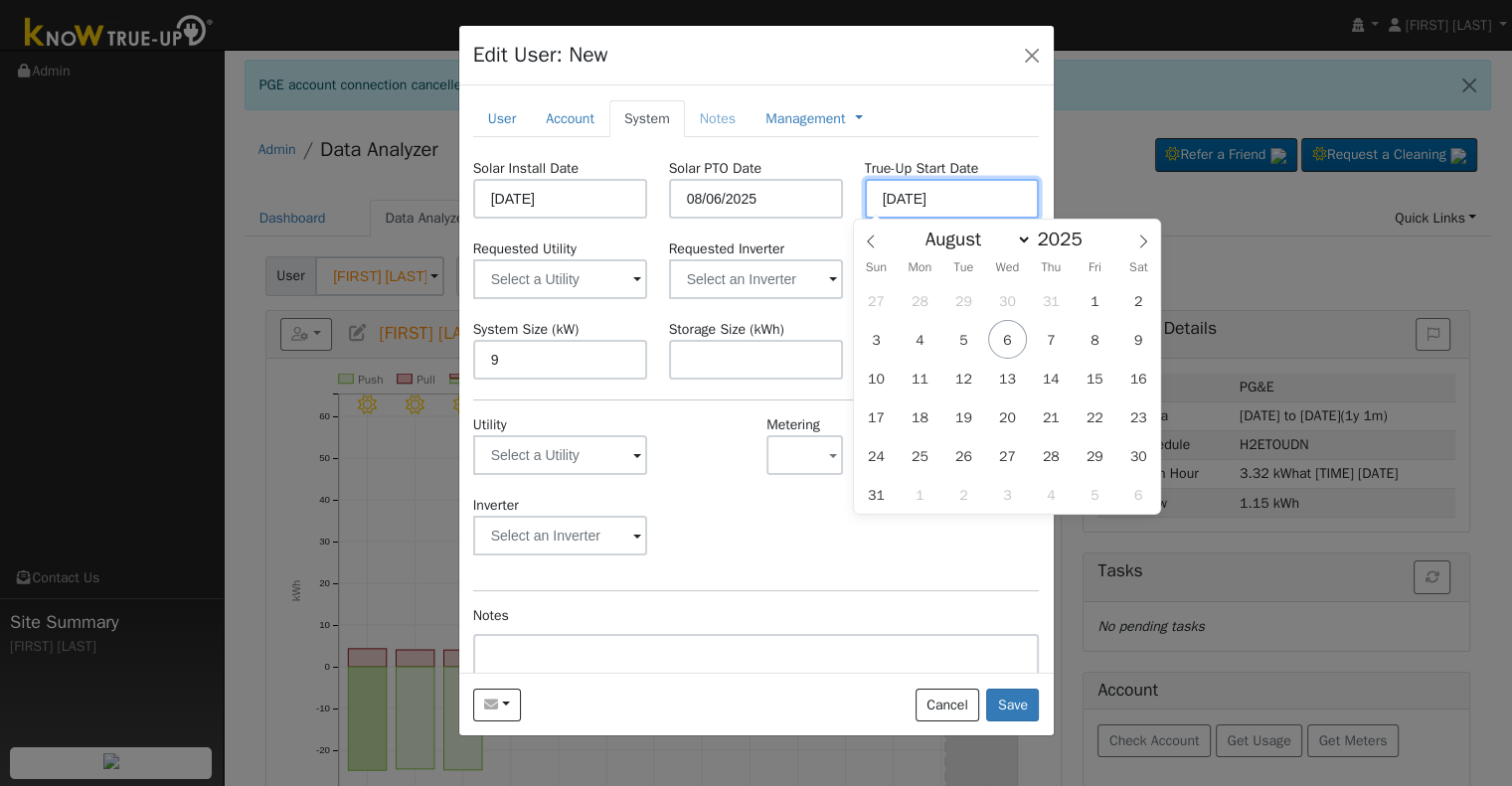 type on "08/06/2025" 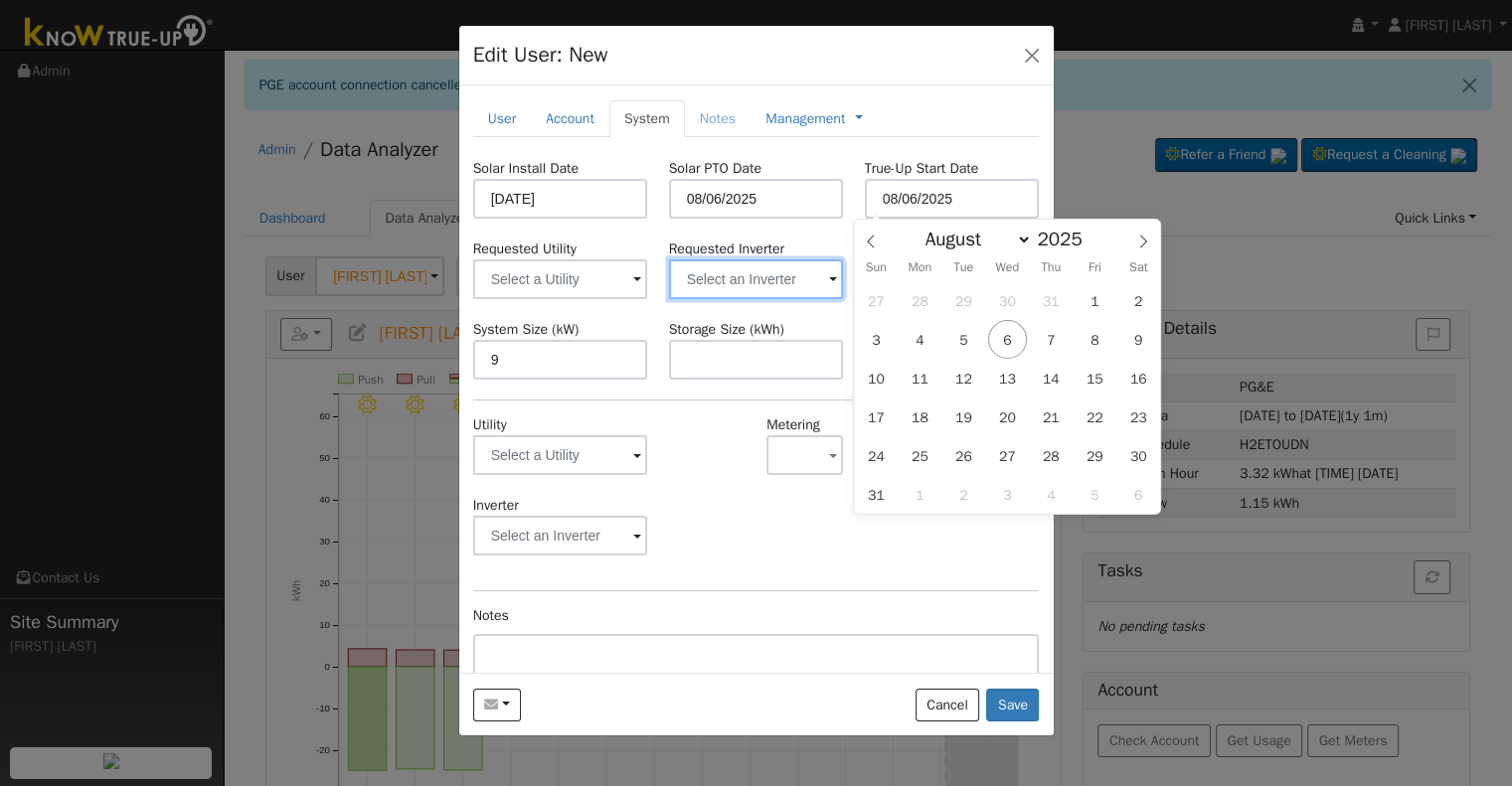 click at bounding box center (561, 279) 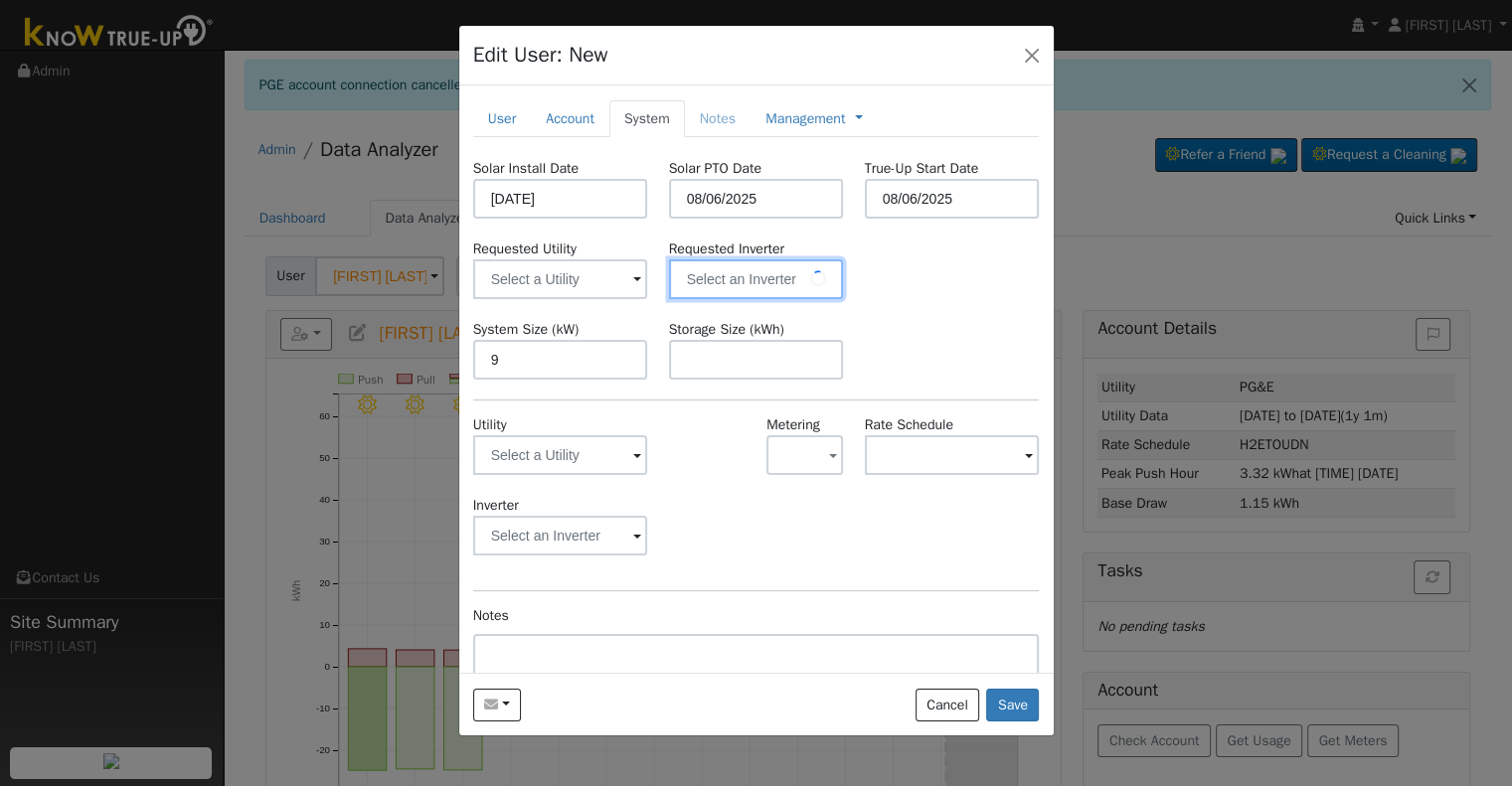 click at bounding box center [561, 279] 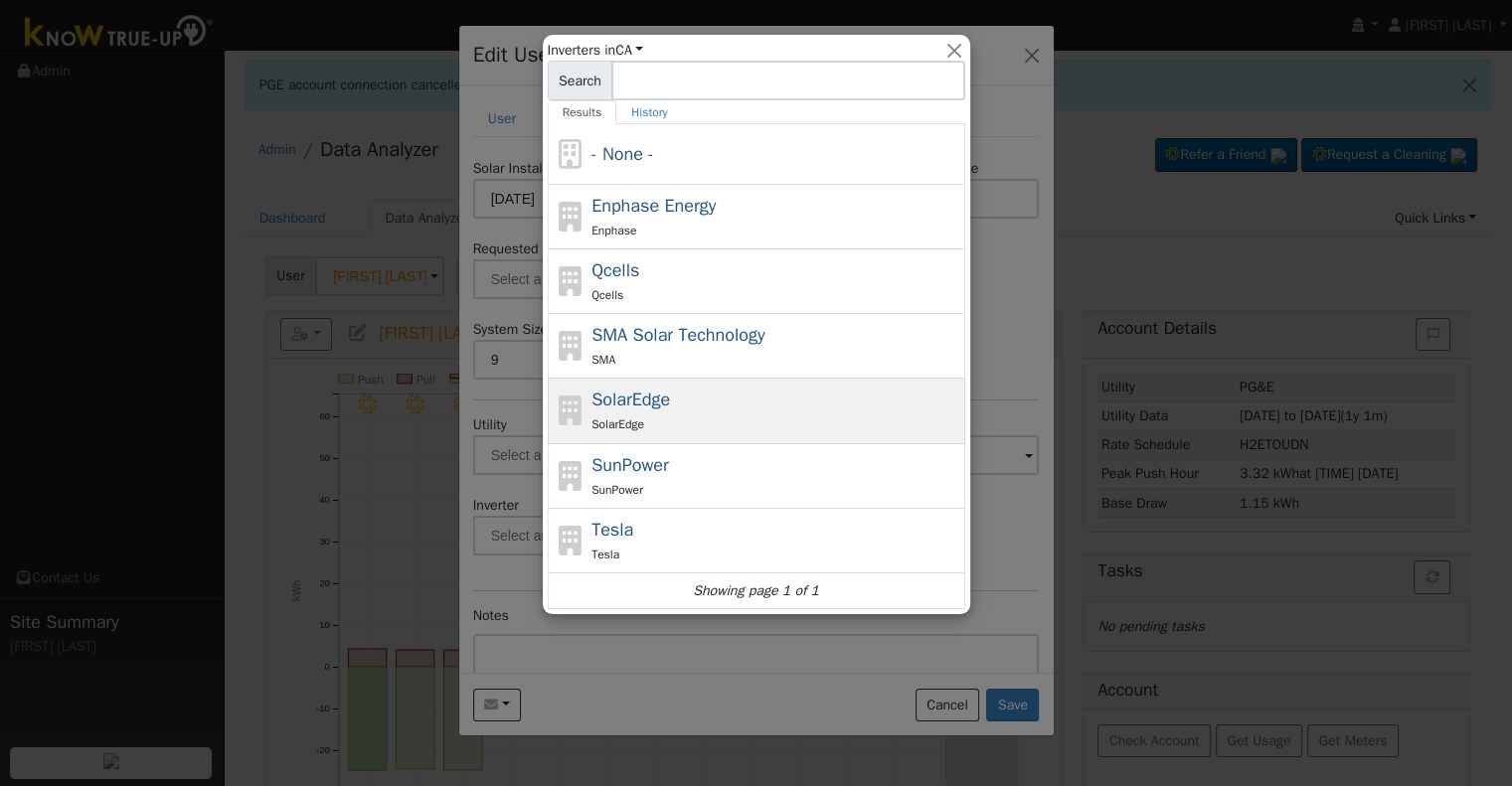 click on "SolarEdge" at bounding box center [775, 423] 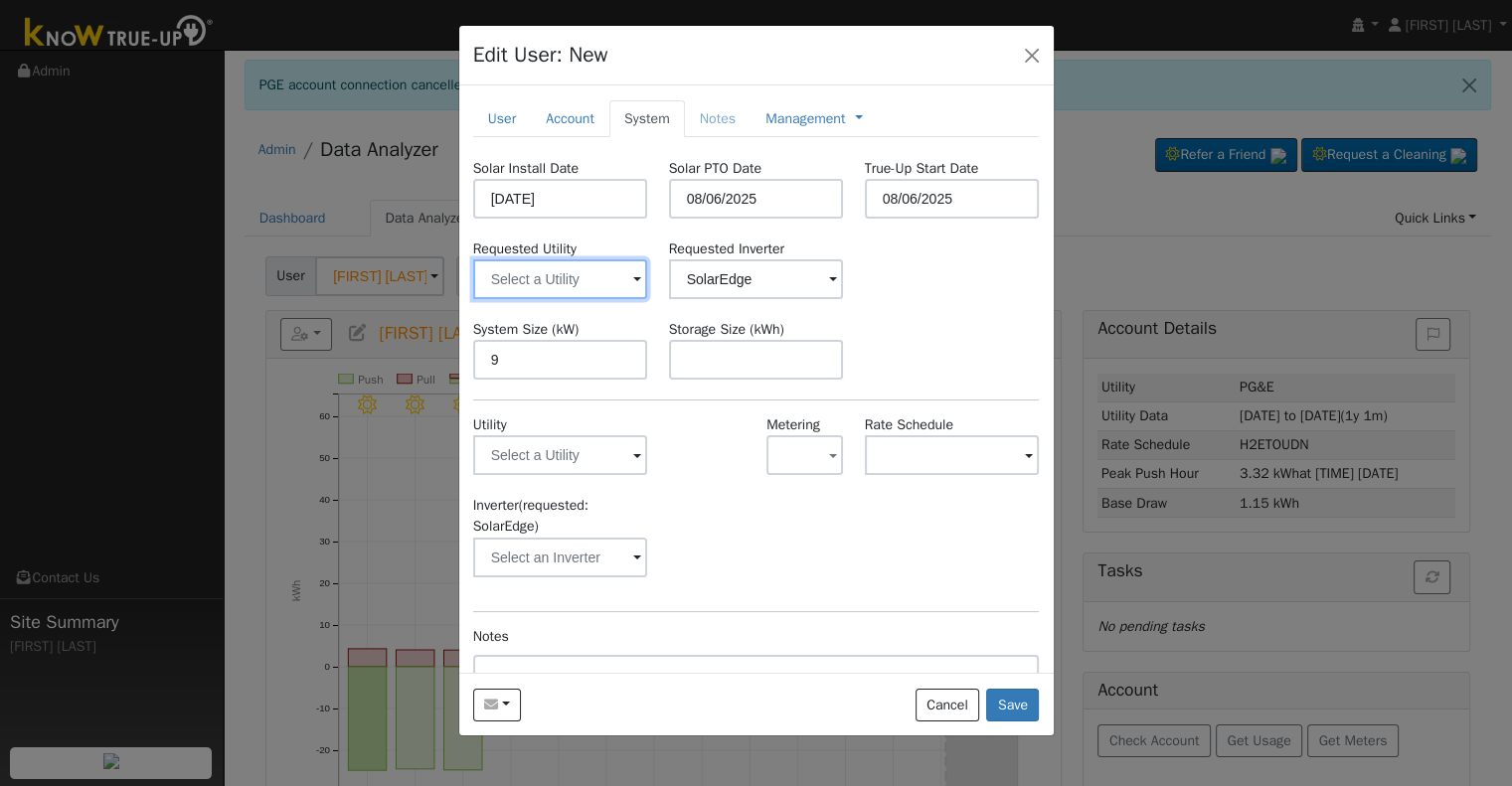 click at bounding box center [561, 279] 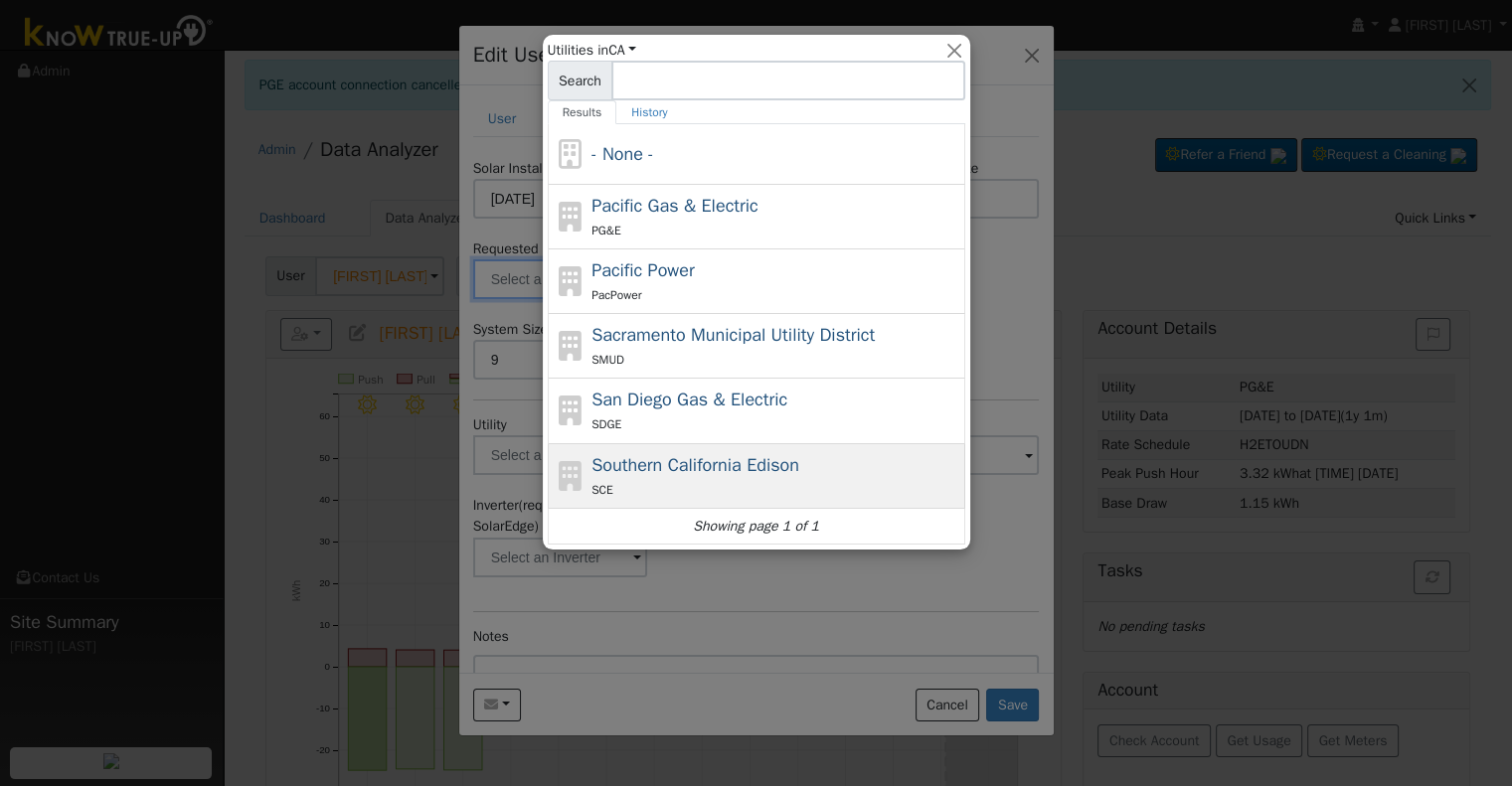 click on "Southern California Edison" at bounding box center [695, 465] 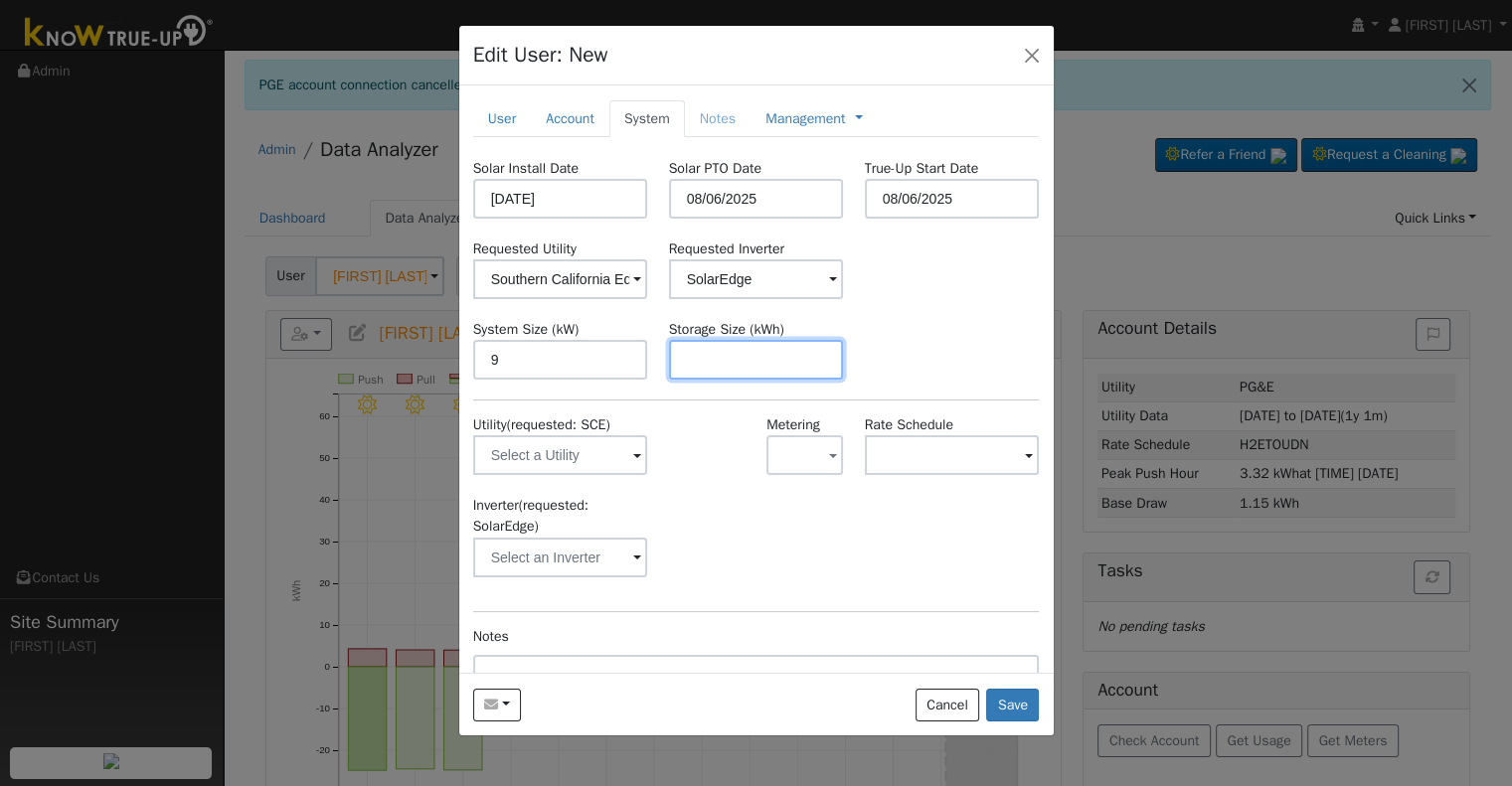 click at bounding box center (756, 360) 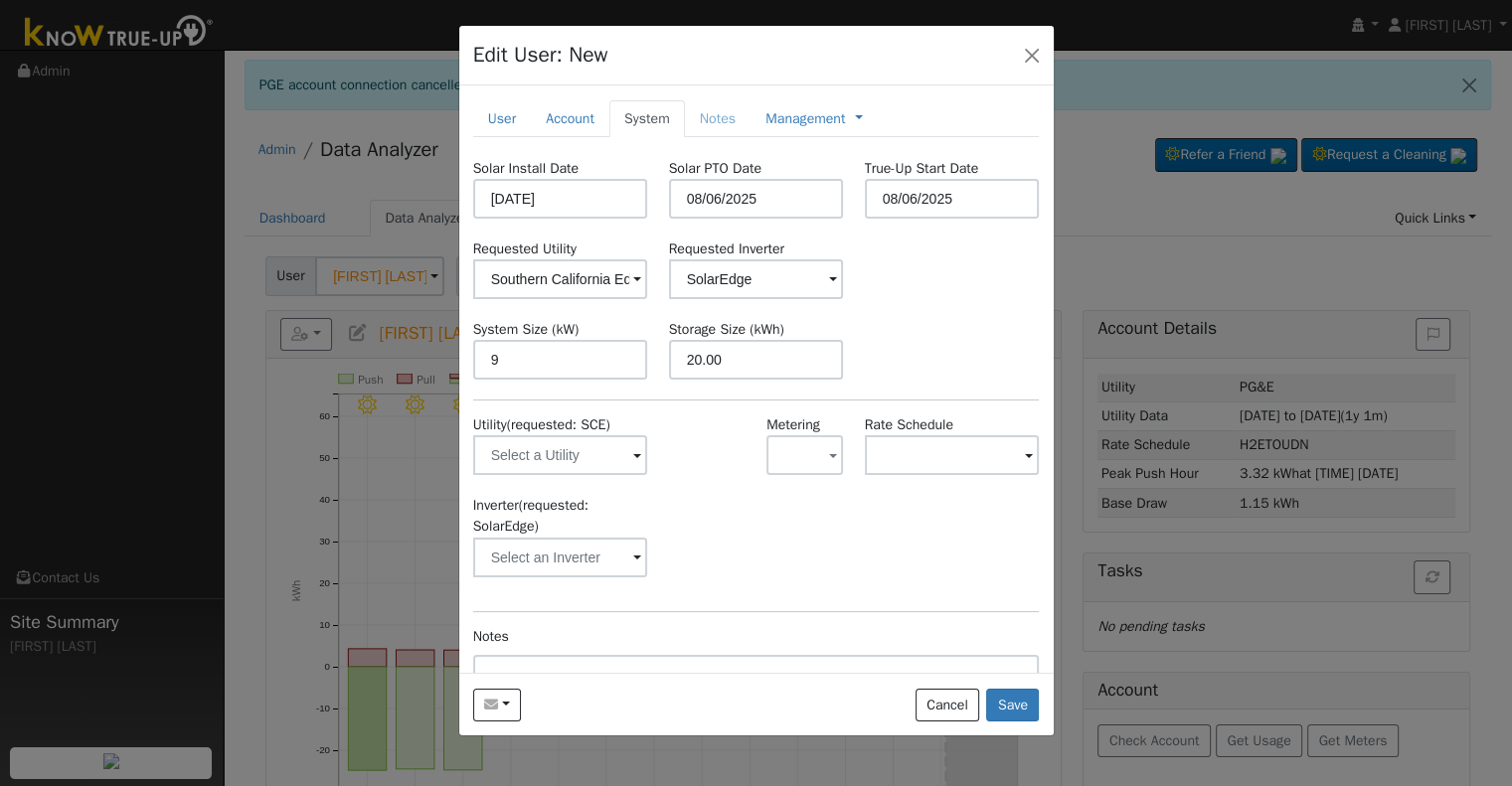 type on "20" 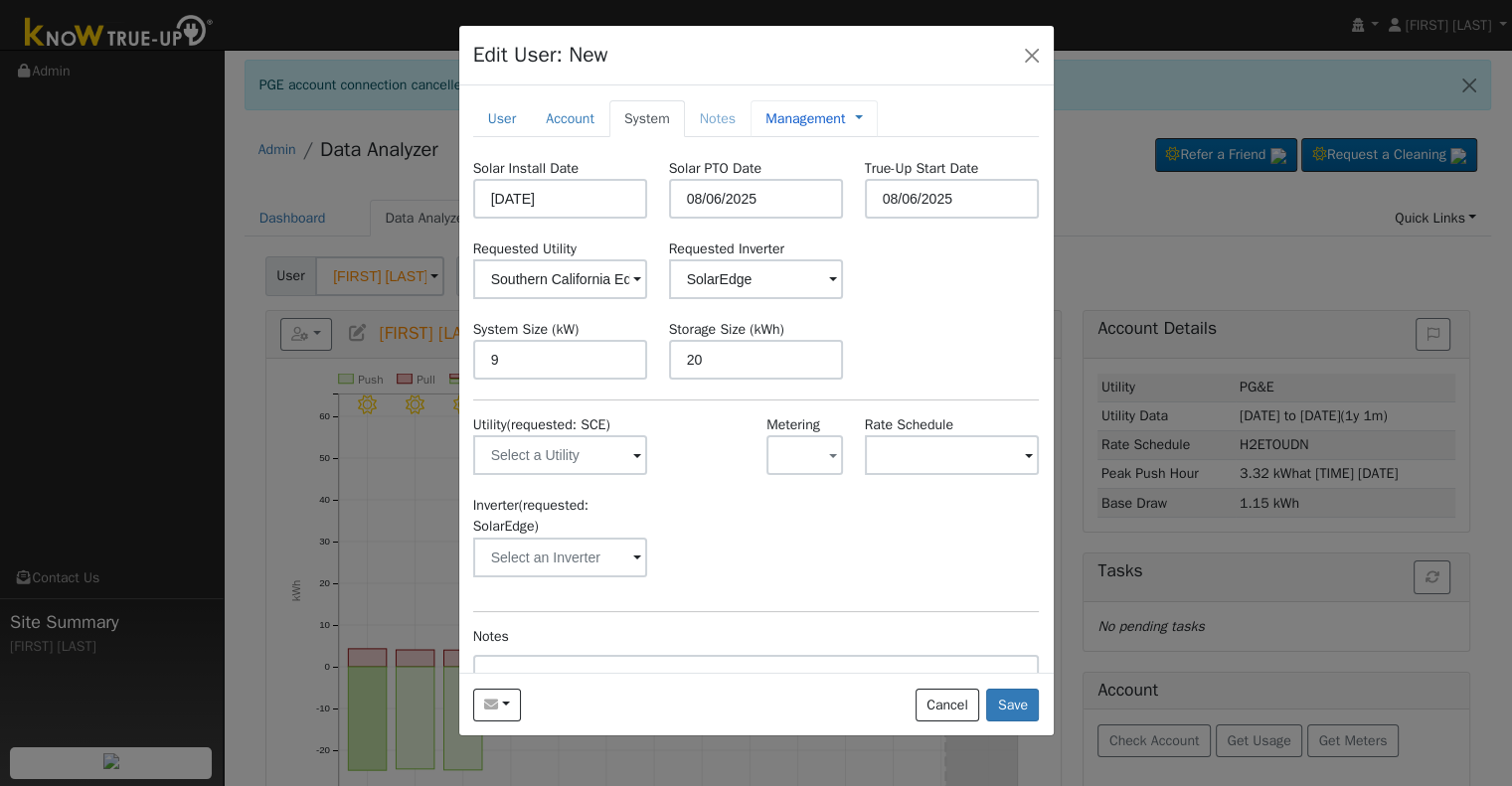 click on "Management" at bounding box center (805, 118) 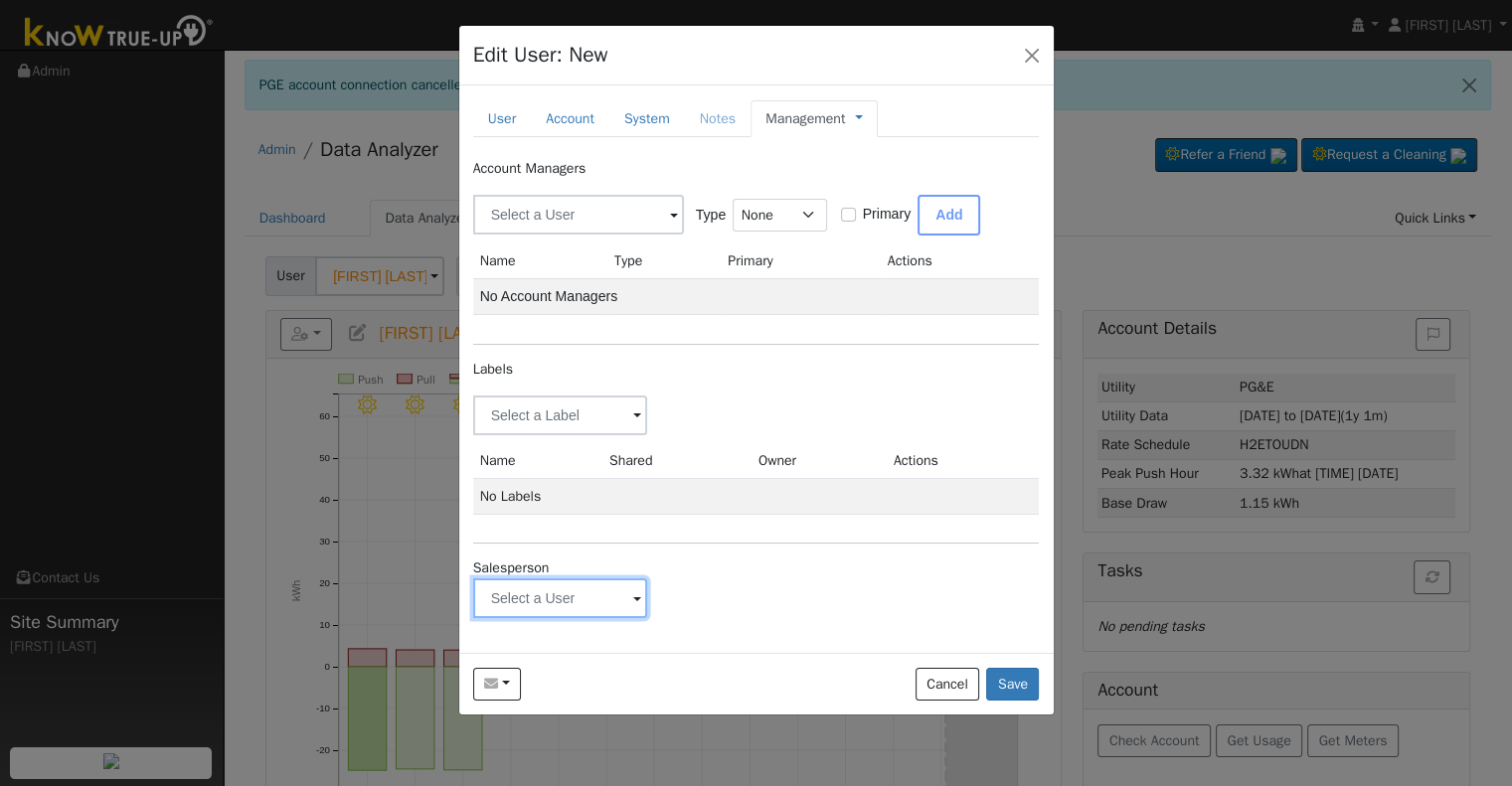 click at bounding box center [561, 415] 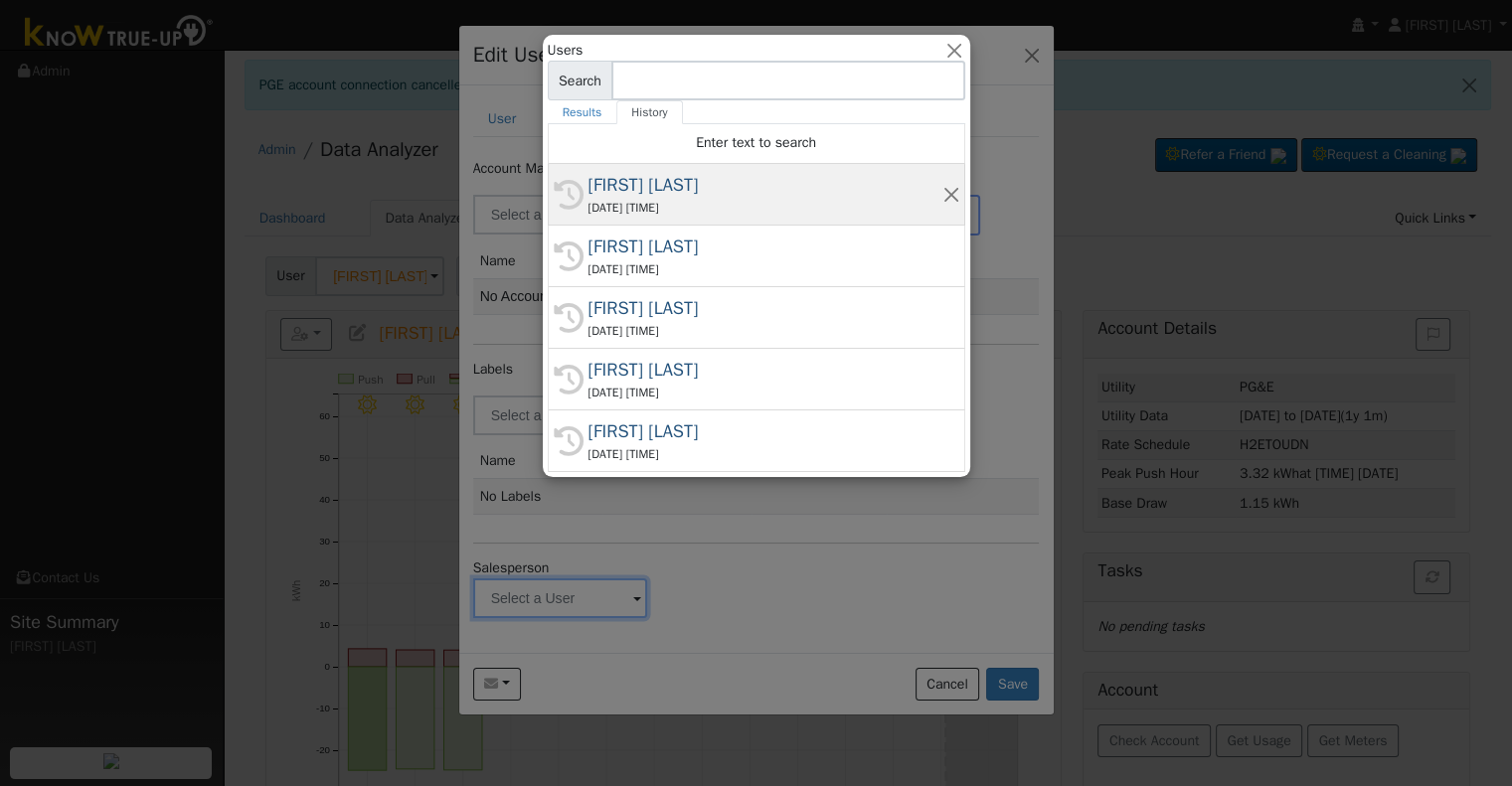 click on "08/06/2025 2:15 PM" at bounding box center [765, 208] 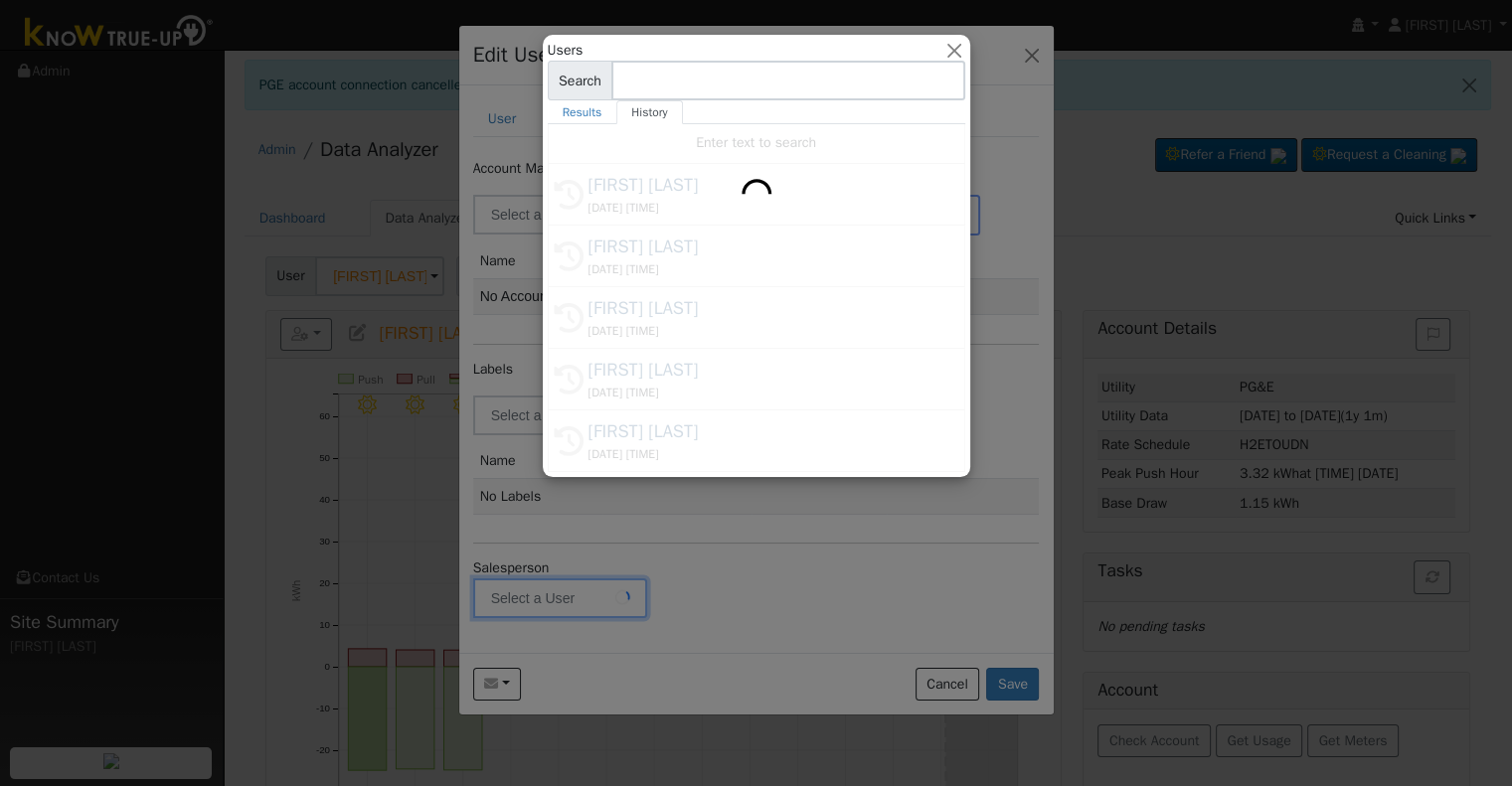 type on "Ian Mendenhall" 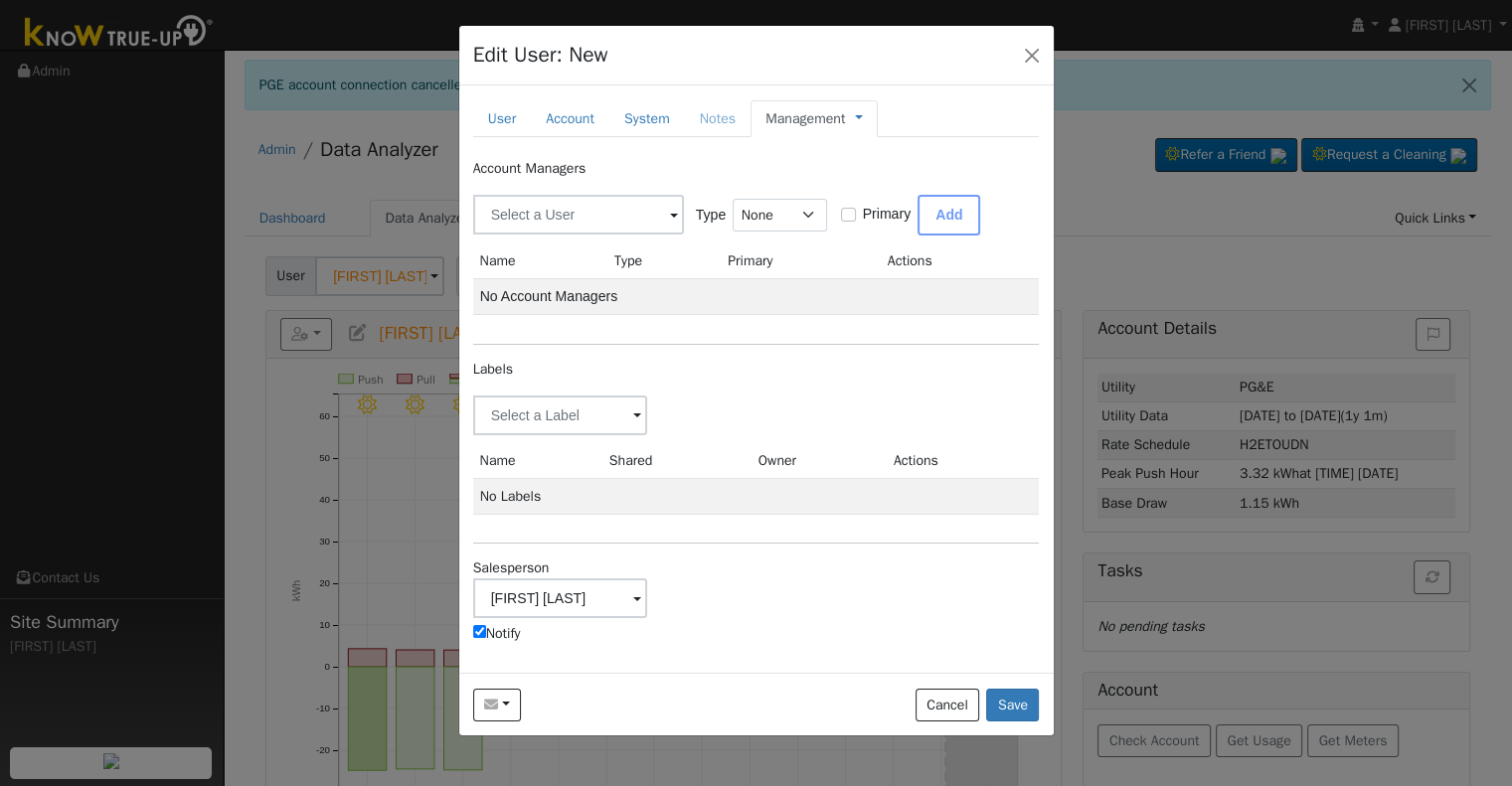 click on "Notify" at bounding box center (497, 633) 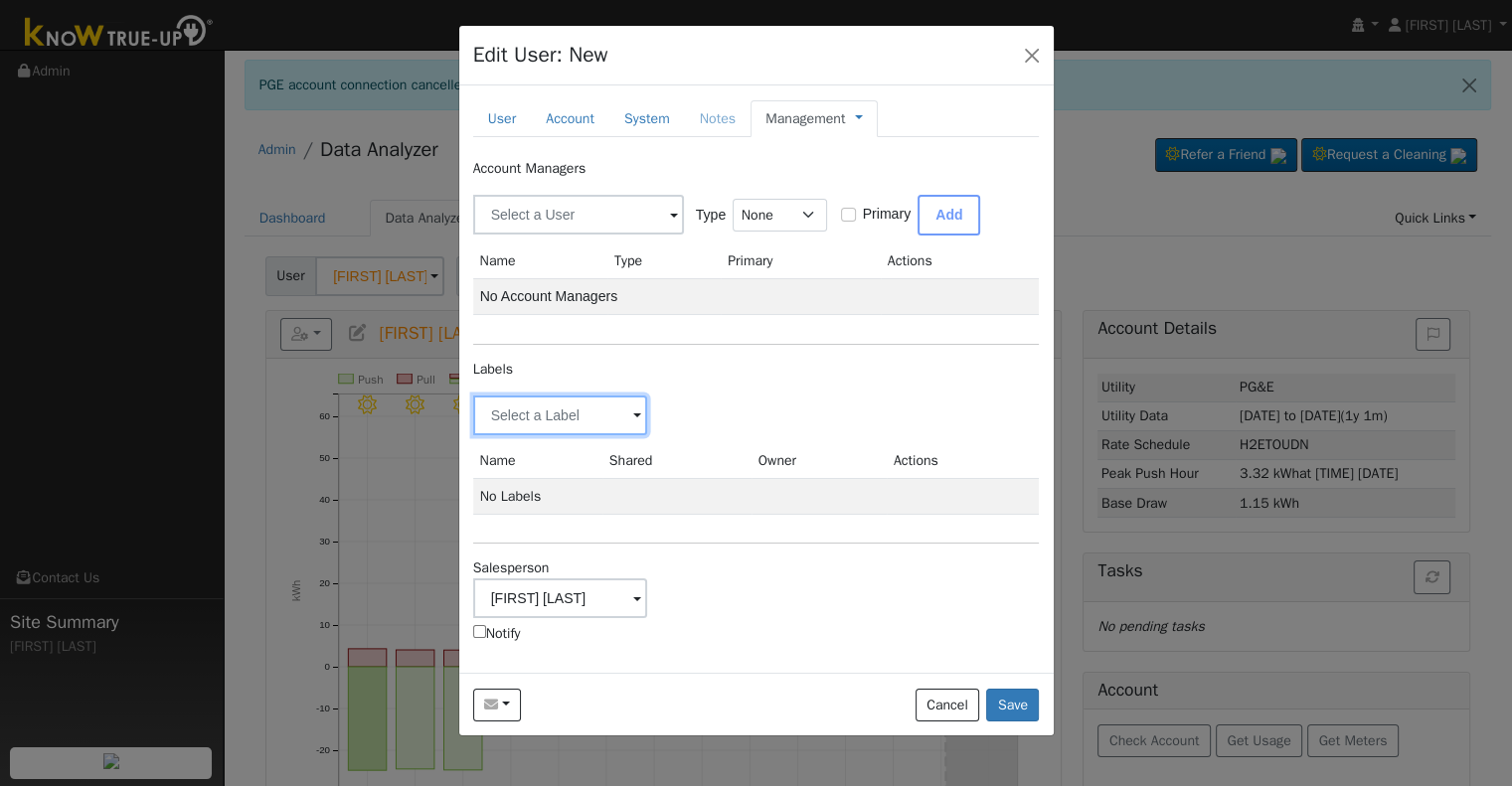 click at bounding box center (561, 415) 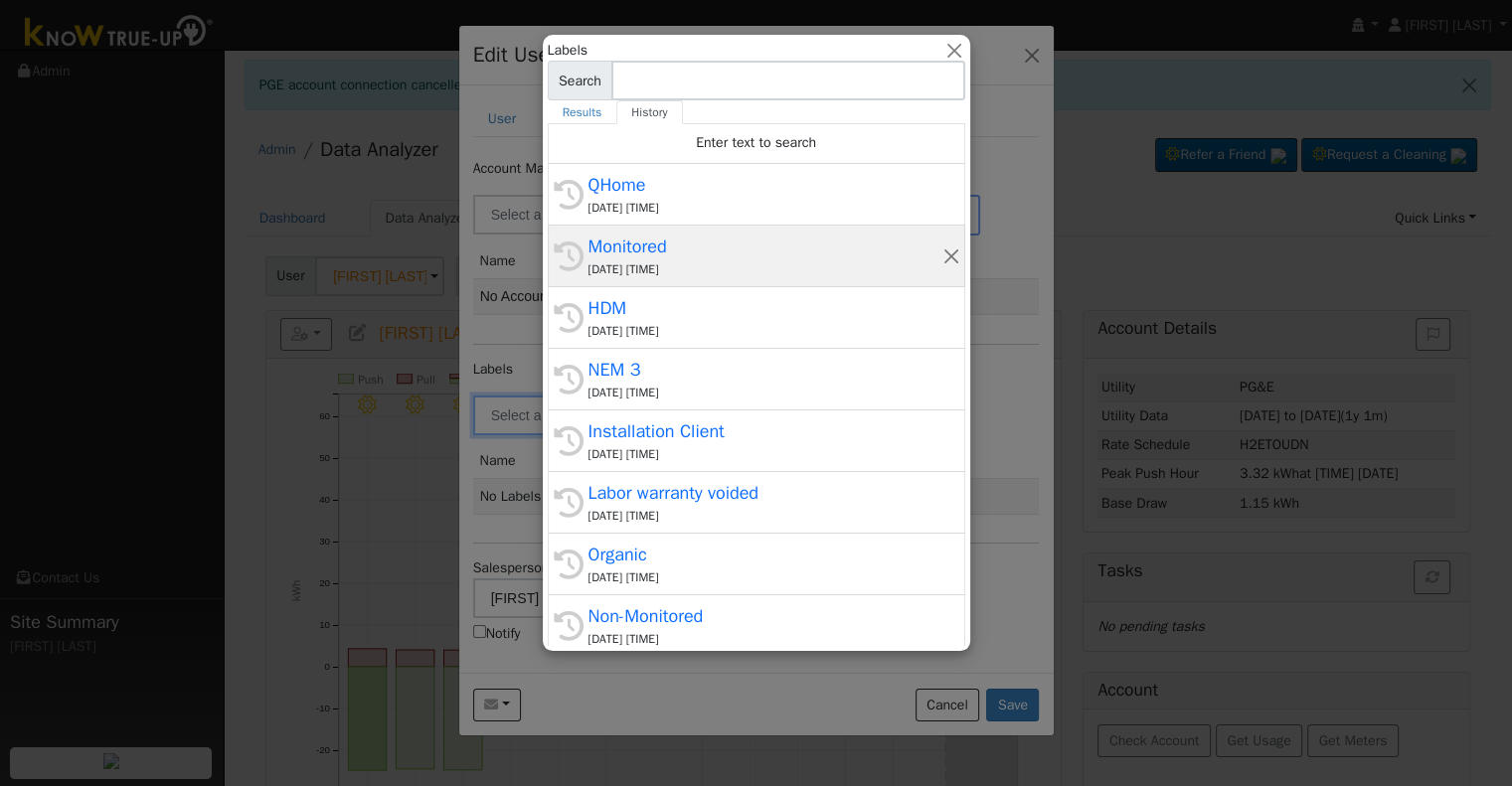 click on "Monitored" at bounding box center (765, 246) 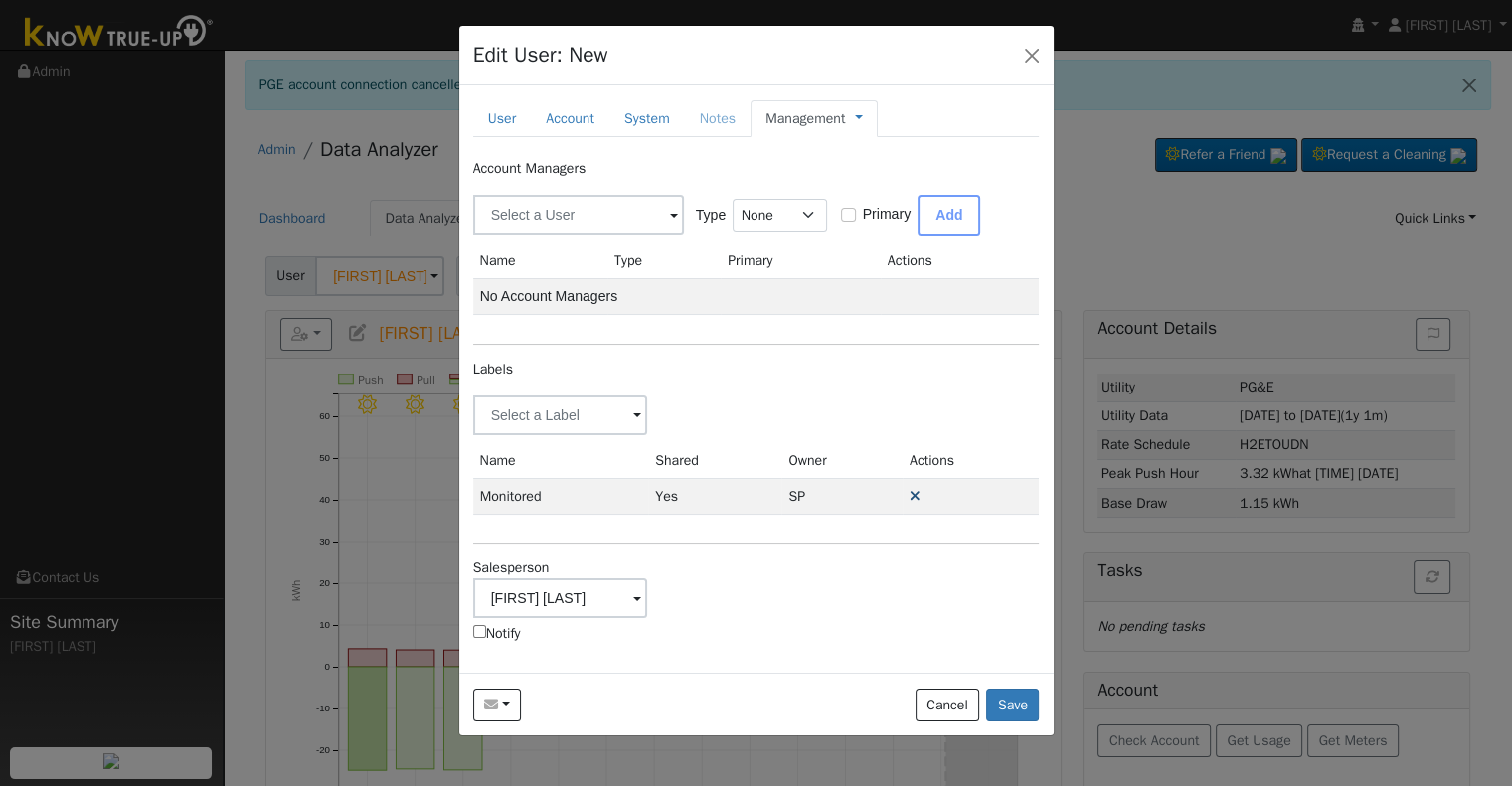 click at bounding box center (915, 496) 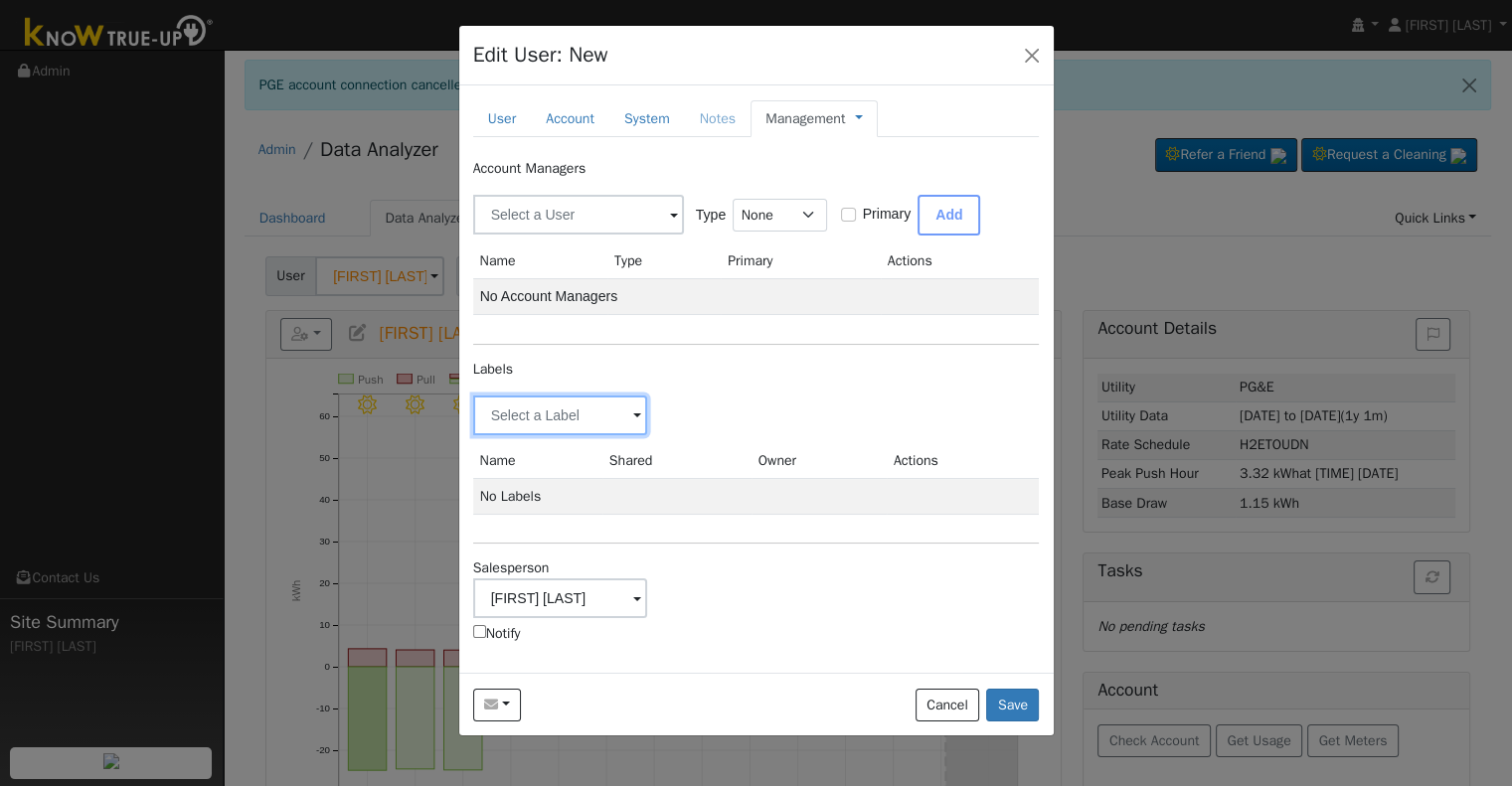 click at bounding box center [561, 415] 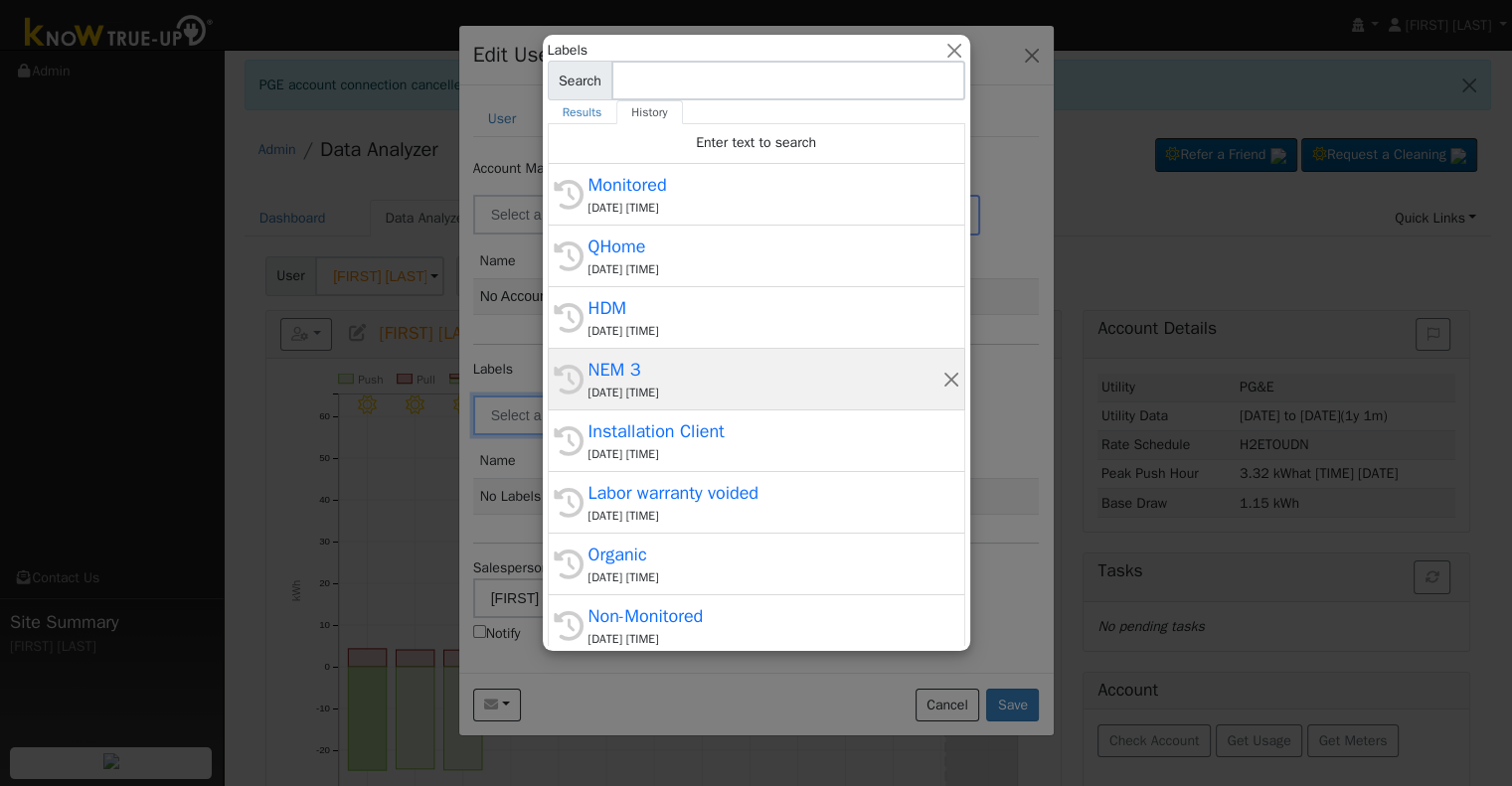 click on "08/06/2025 2:15 PM" at bounding box center [765, 393] 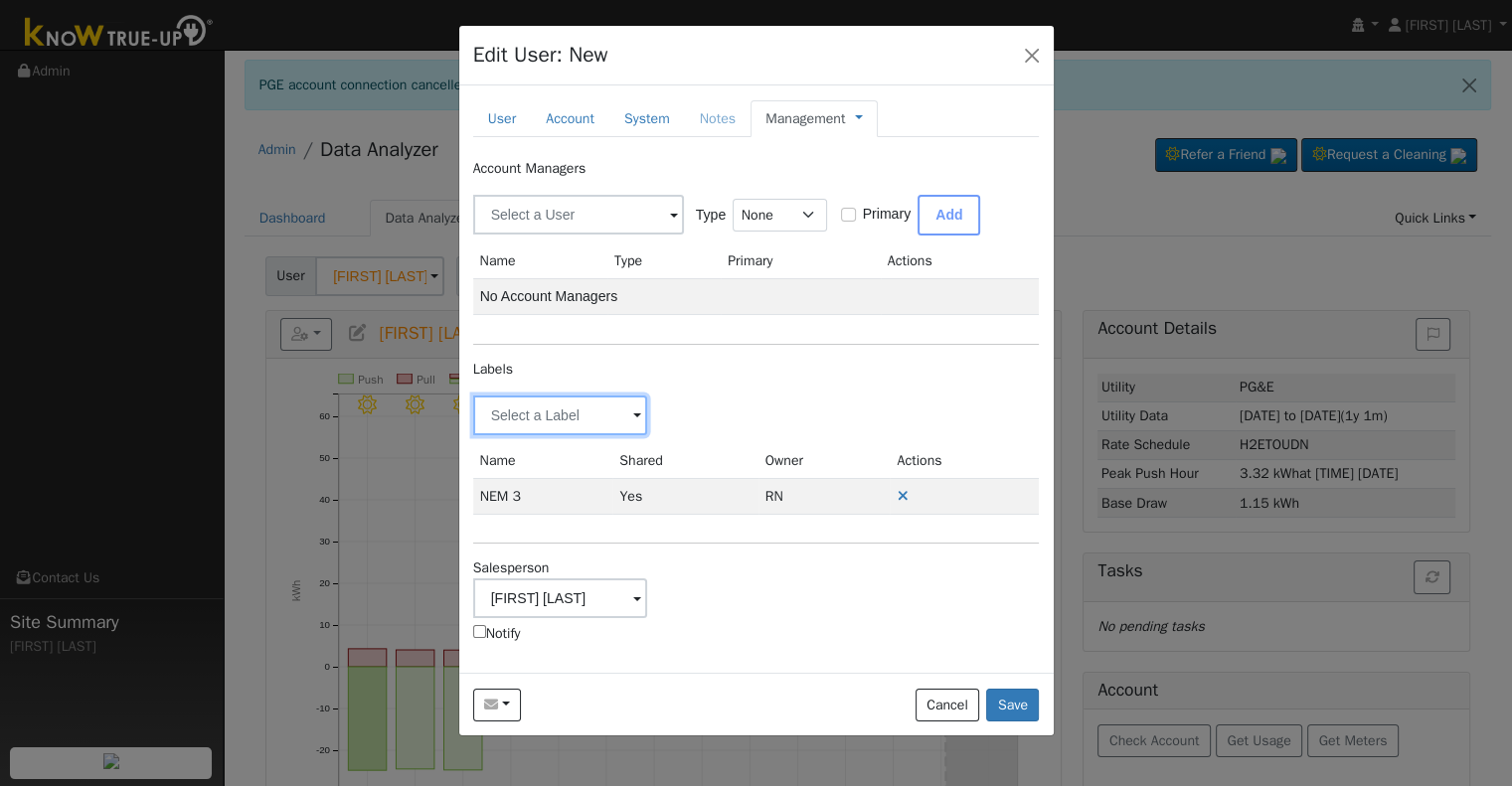click at bounding box center (561, 415) 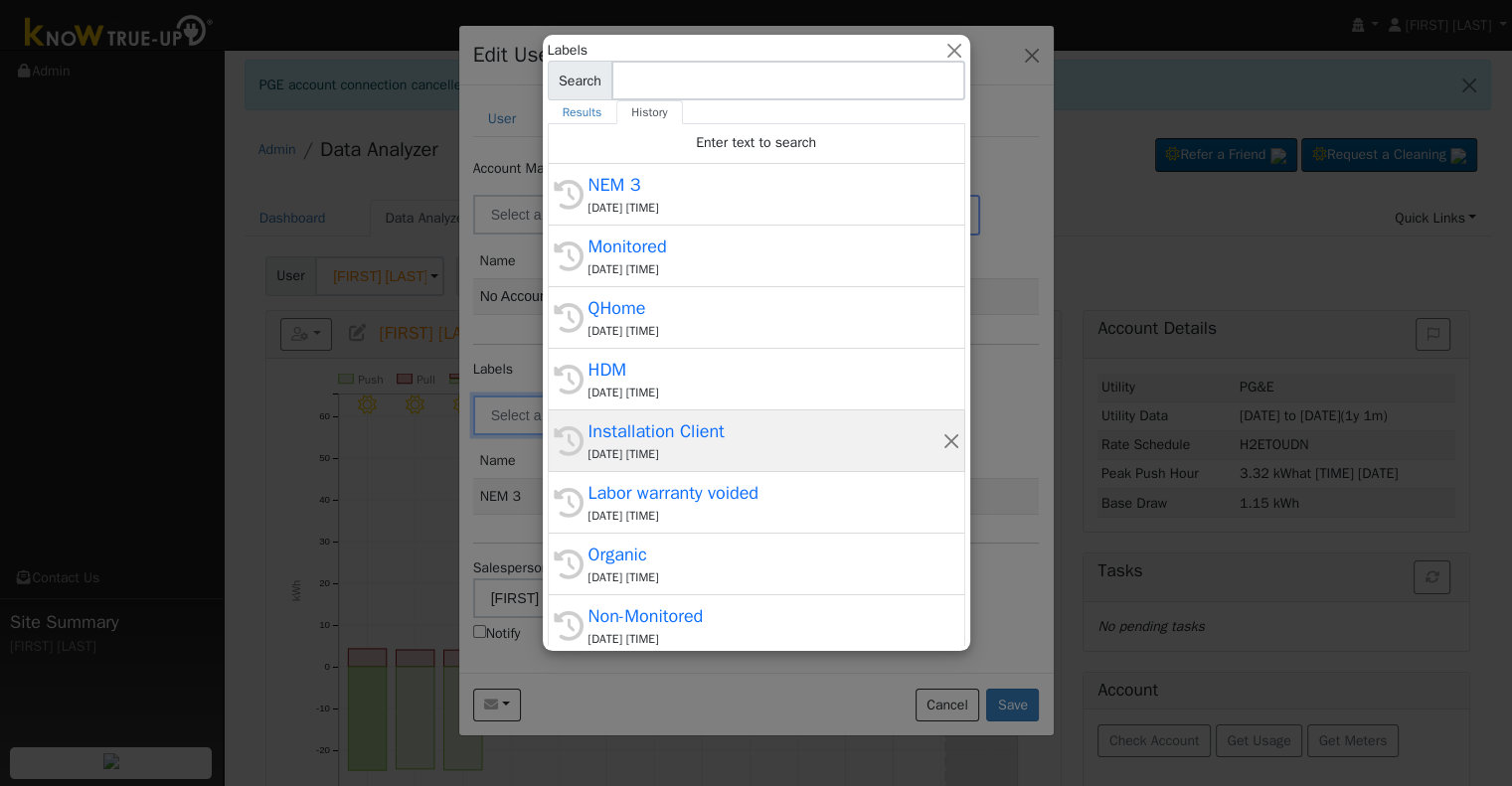 click on "Installation Client" at bounding box center (765, 431) 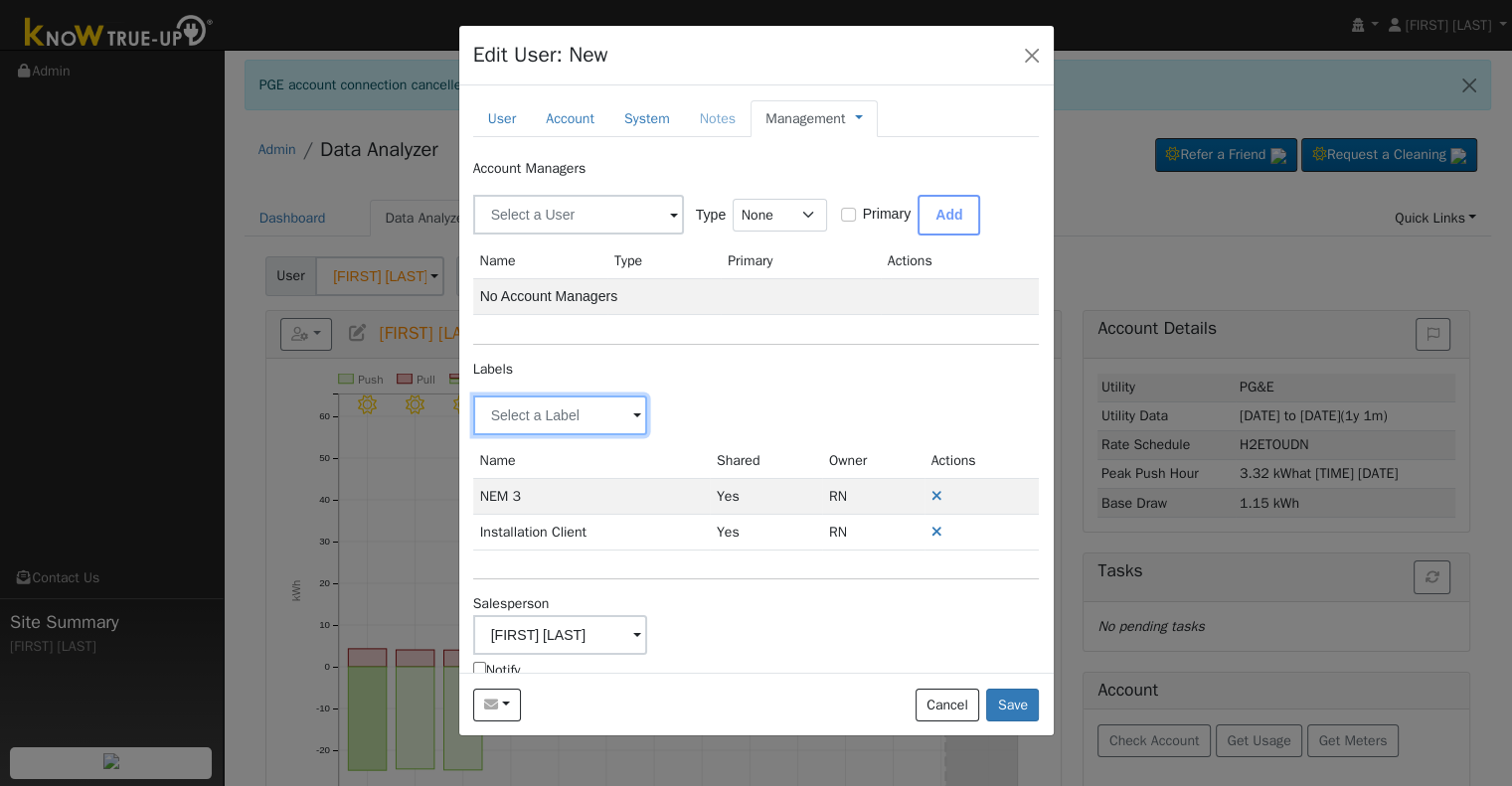click at bounding box center [561, 415] 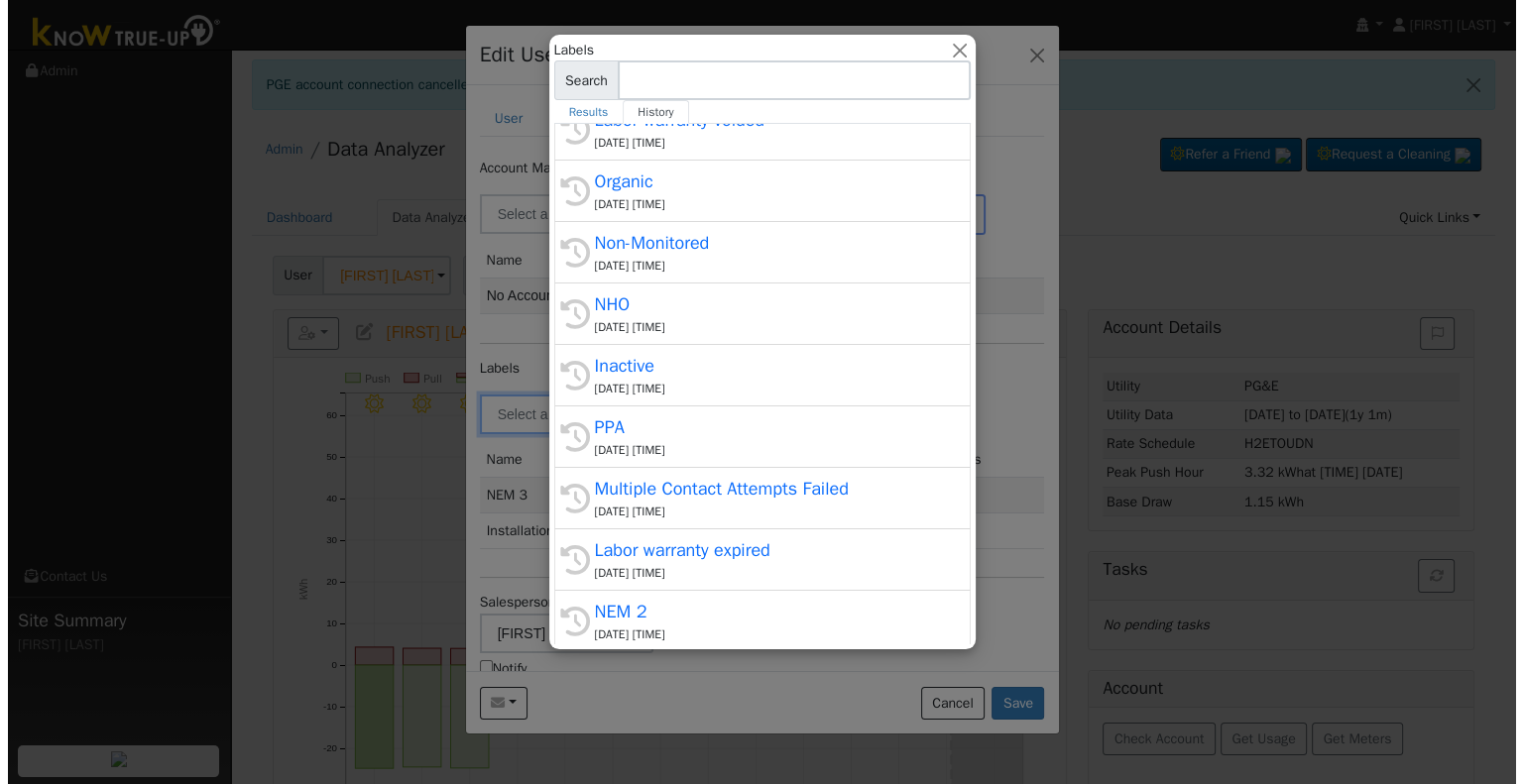scroll, scrollTop: 396, scrollLeft: 0, axis: vertical 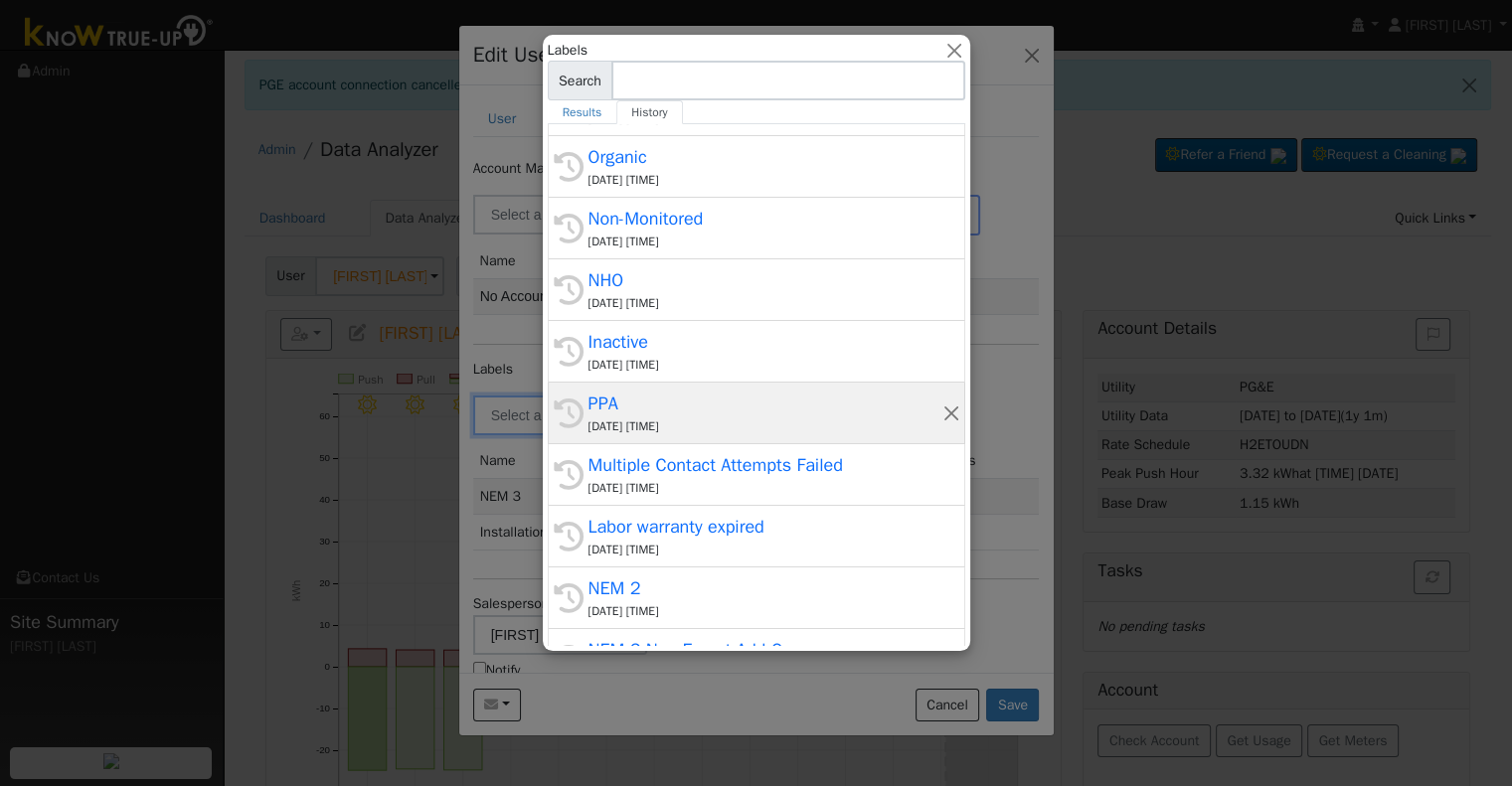 click on "PPA" at bounding box center [765, 403] 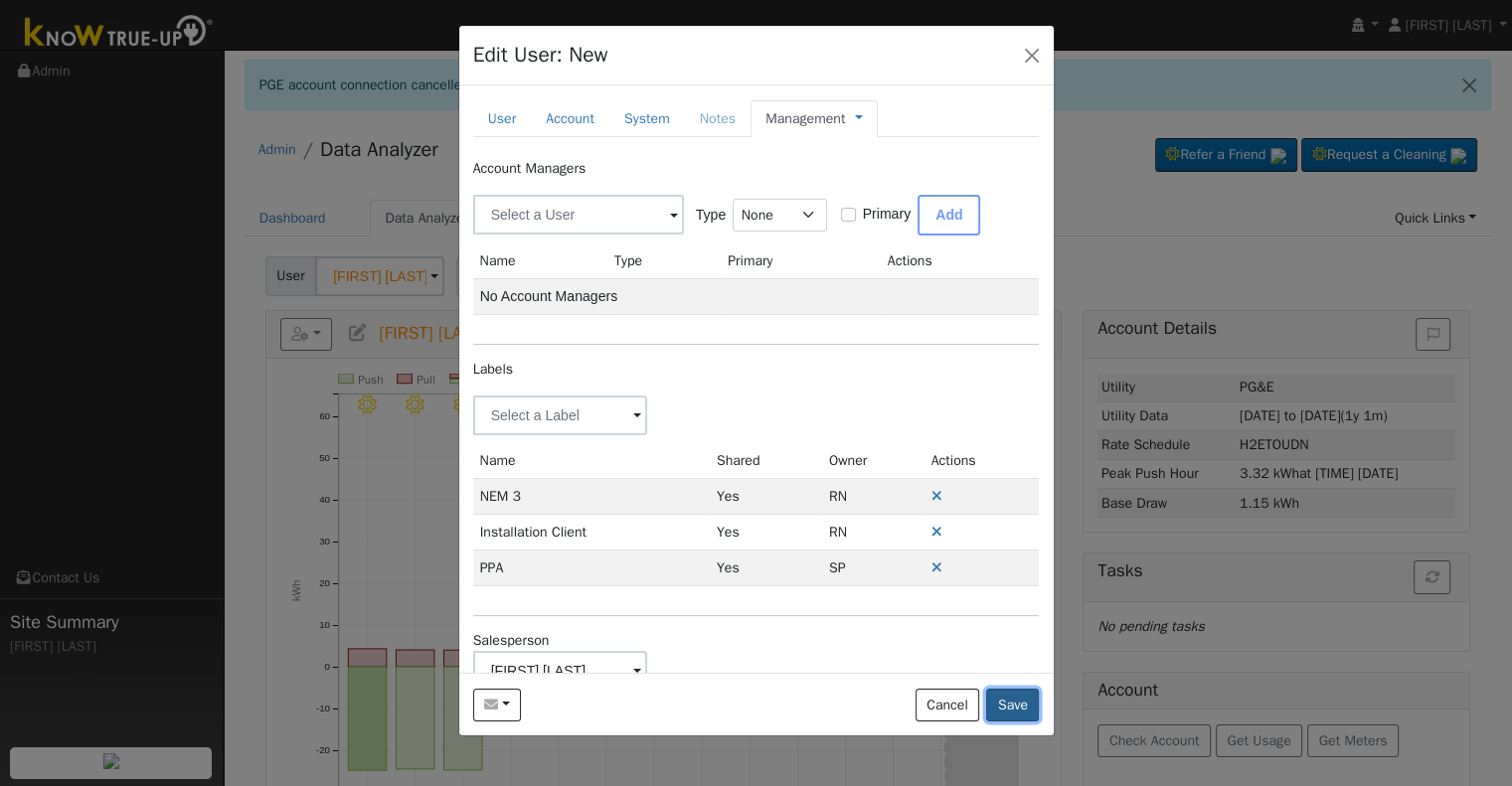 click on "Save" at bounding box center [1012, 706] 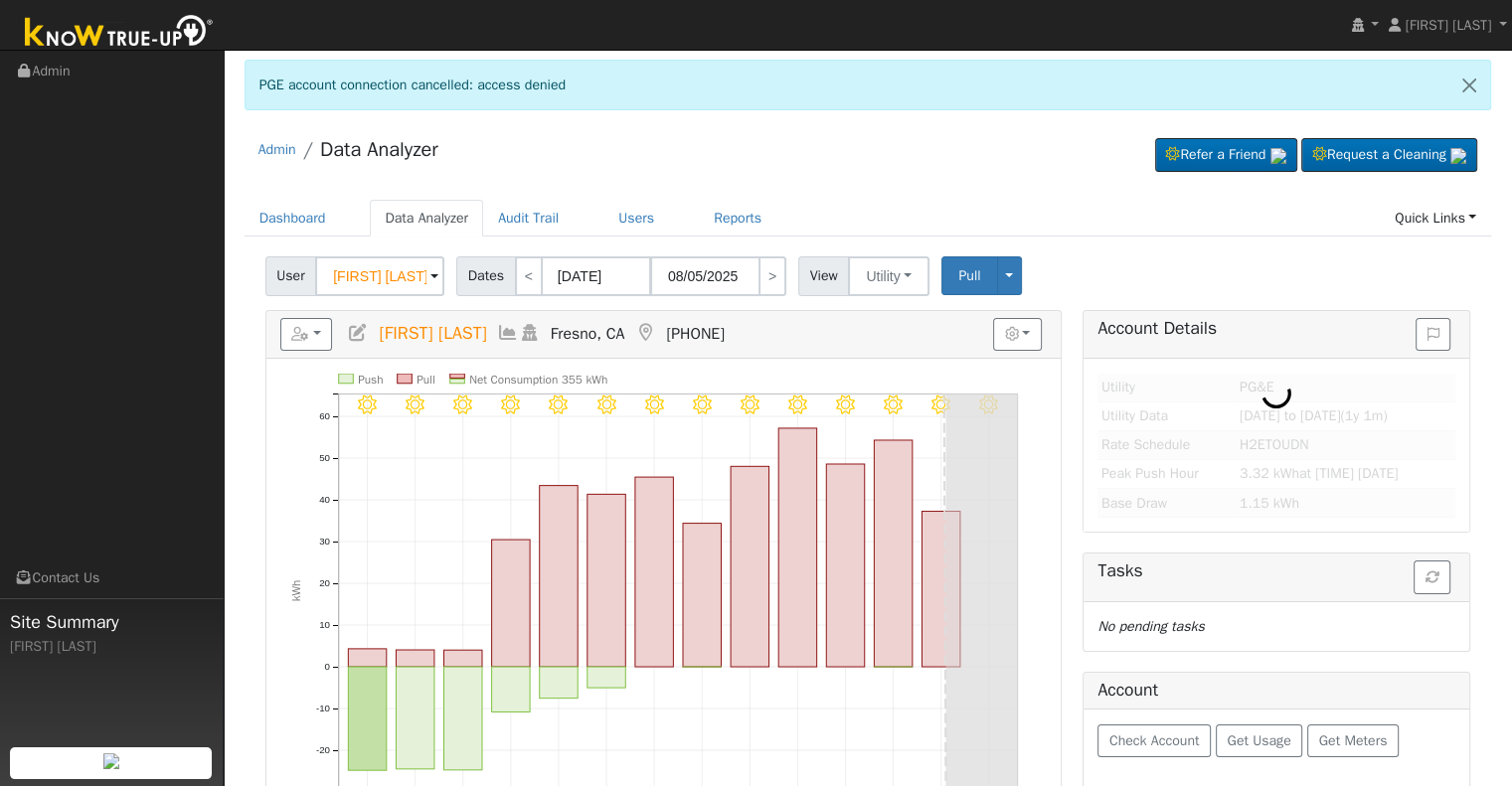 type on "Jose Alvarado" 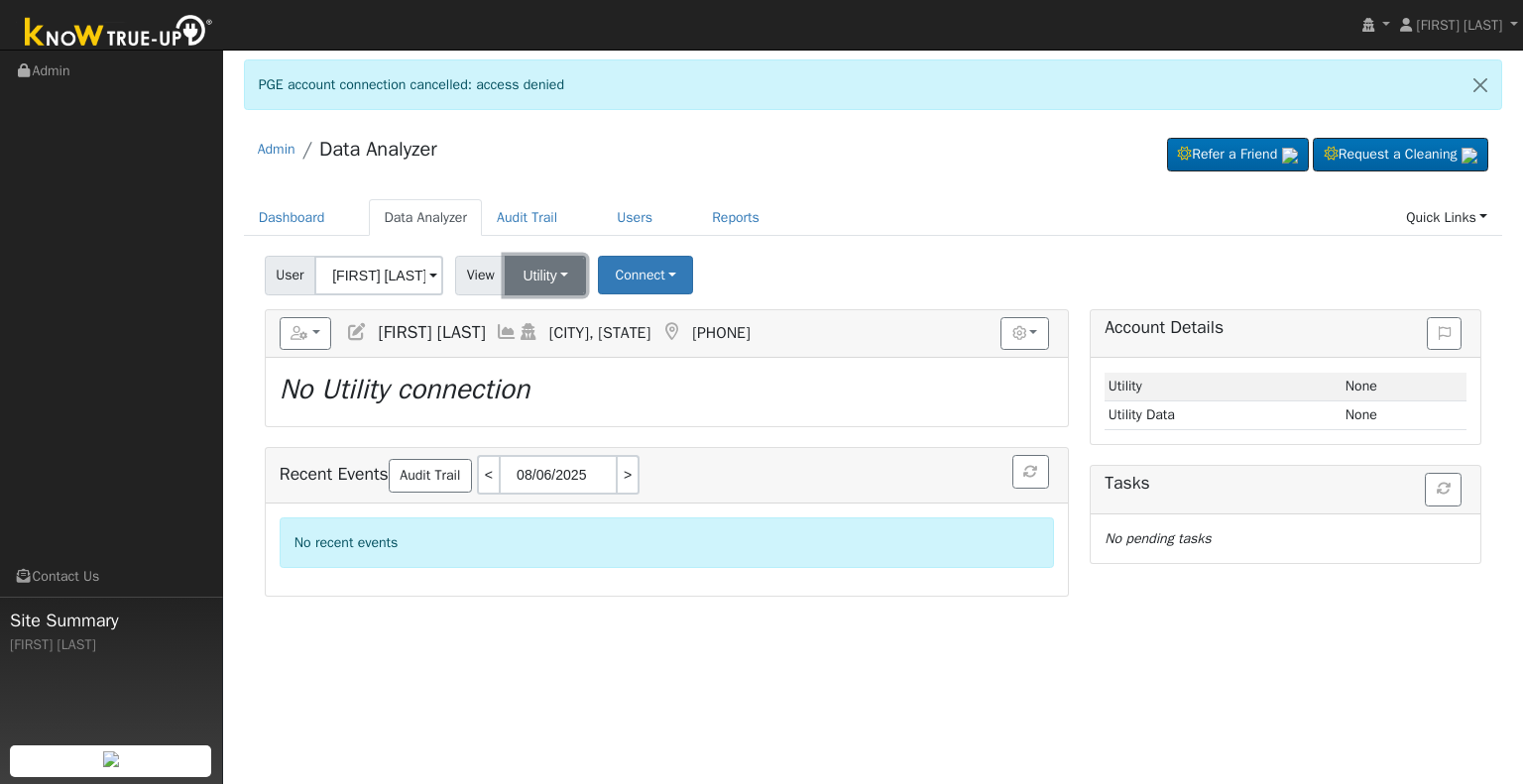 click on "Utility" at bounding box center (545, 276) 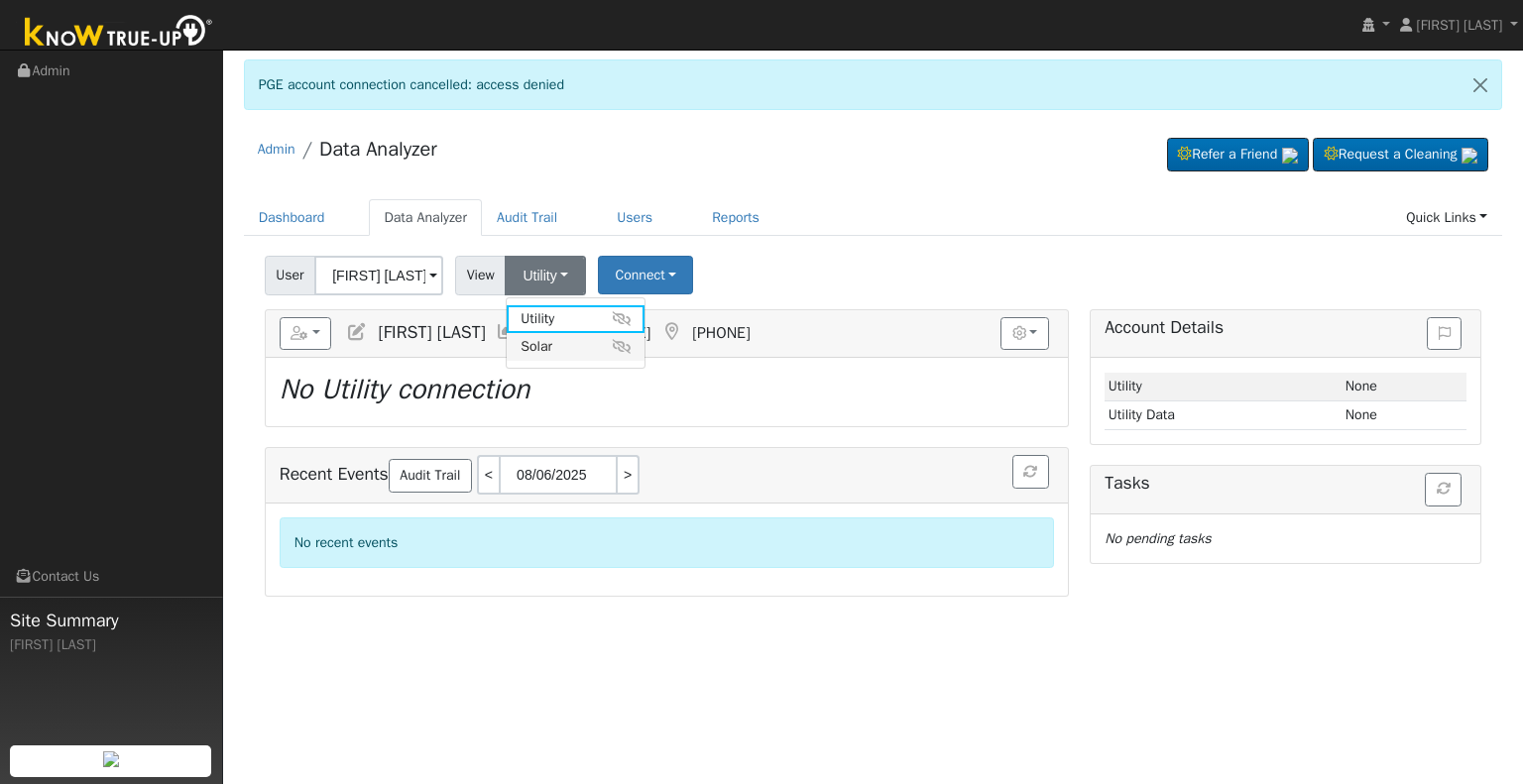 click on "Solar" at bounding box center (575, 347) 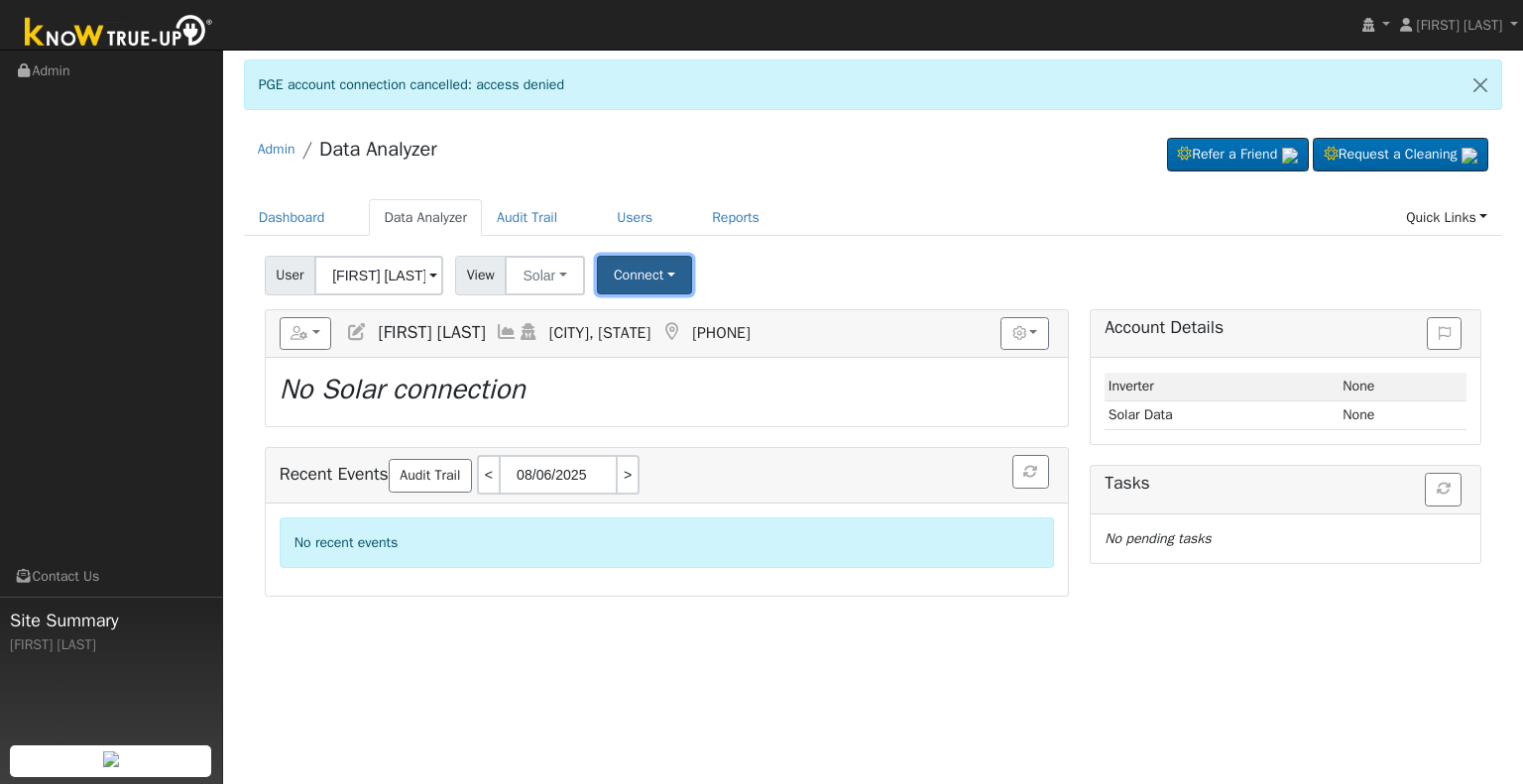 click on "Connect" at bounding box center (644, 275) 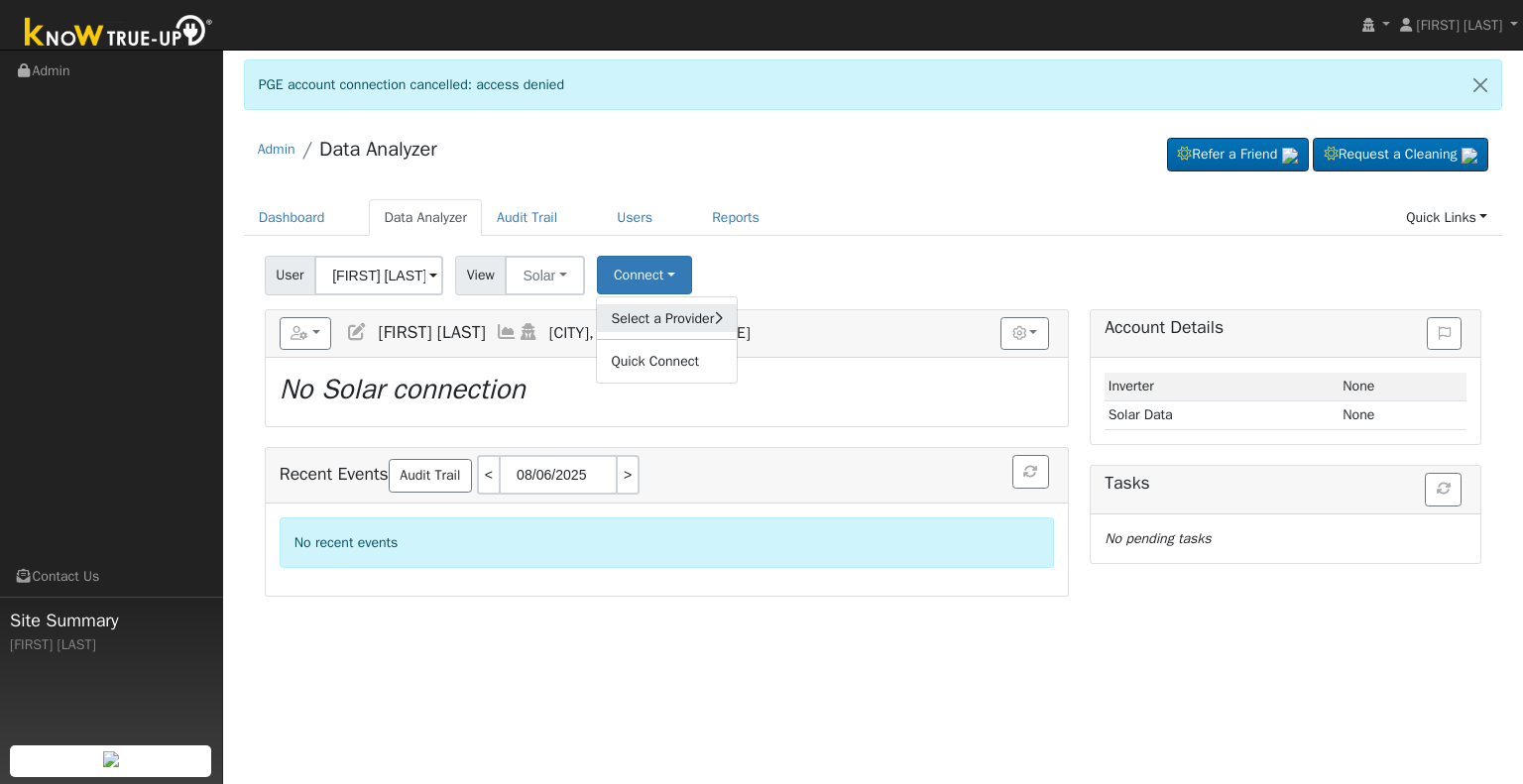 click on "Select a Provider" 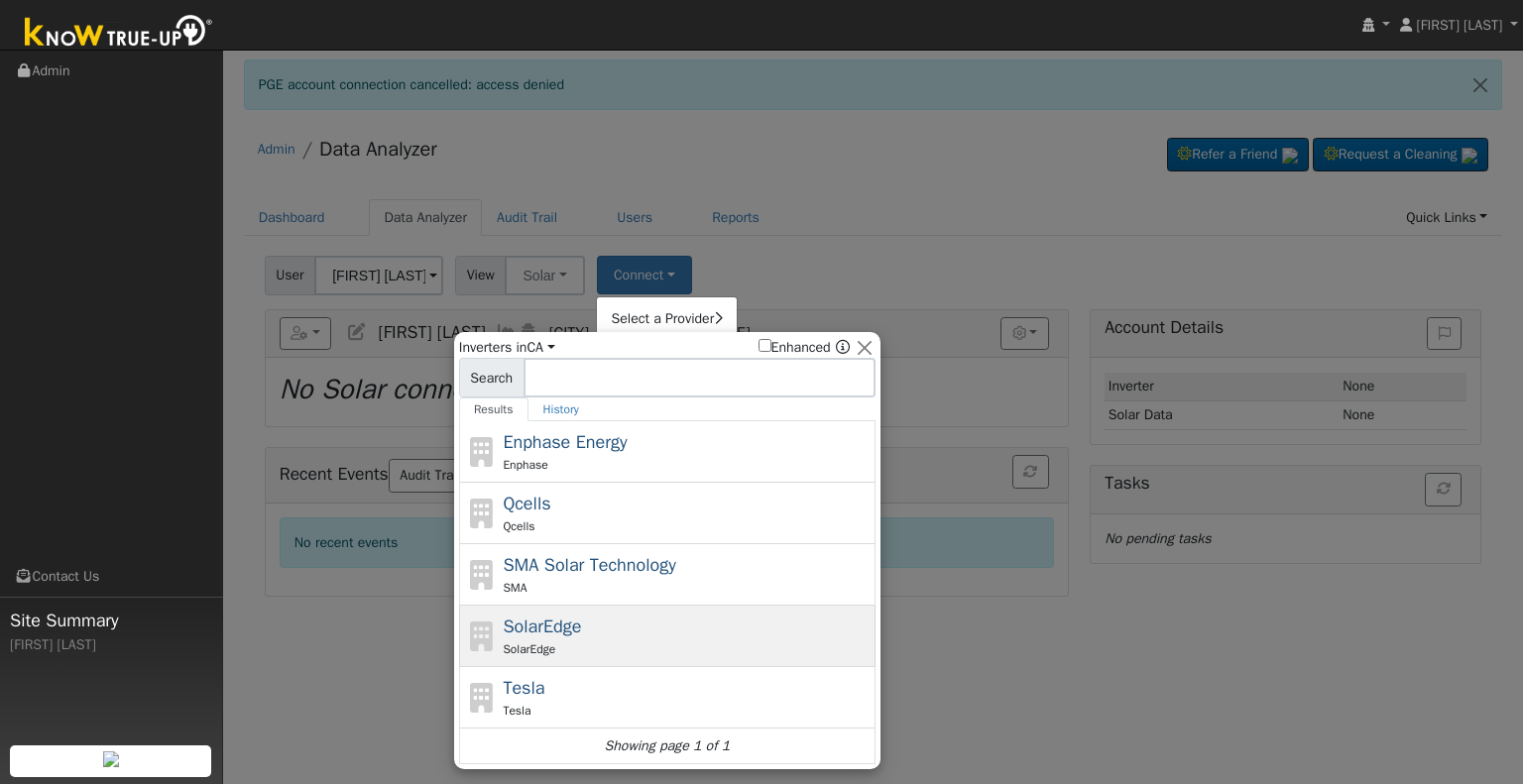 click on "SolarEdge" at bounding box center (686, 649) 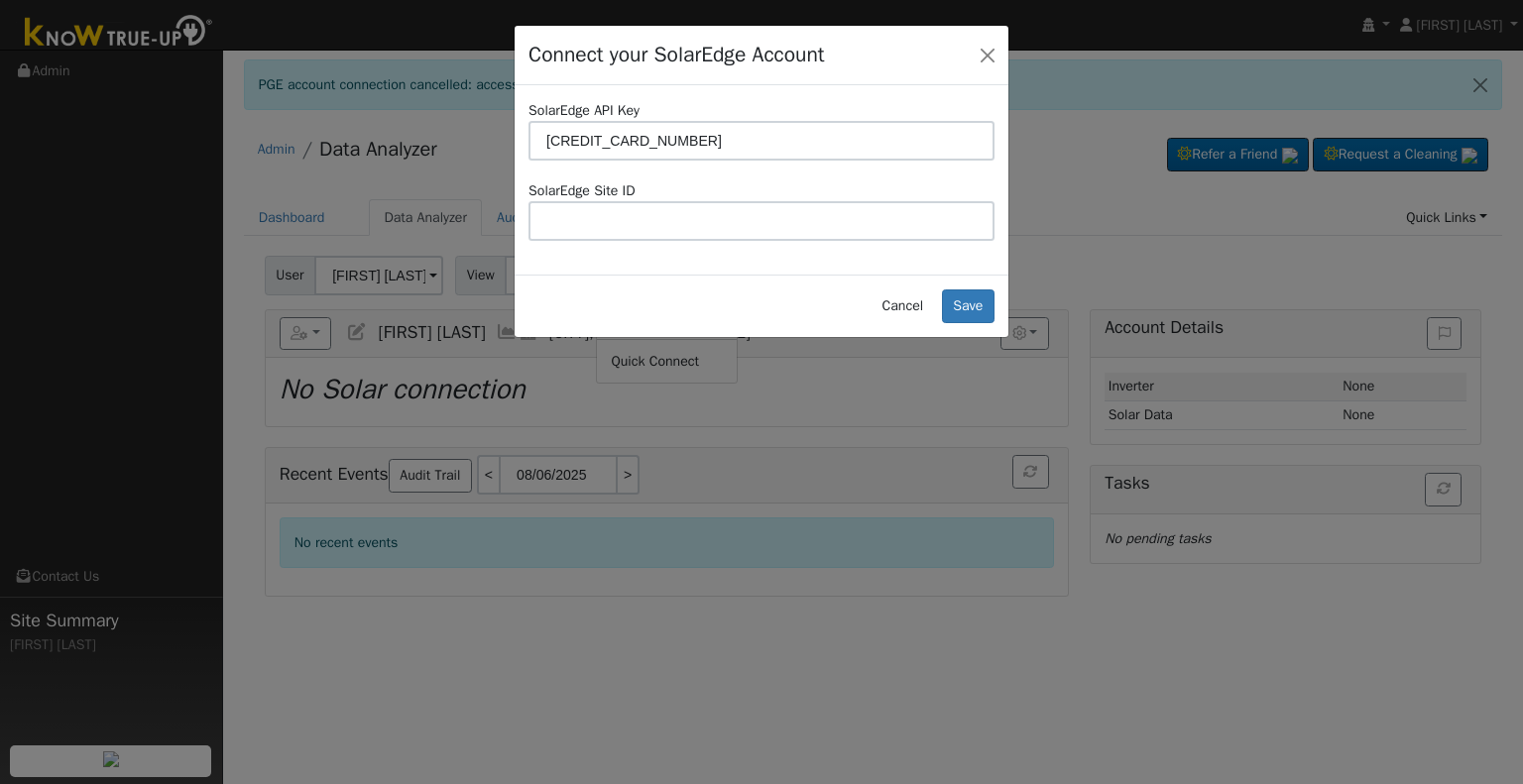 type on "MHEA48CUN6F4U69EMA3ZO3EPAWE36JZ7" 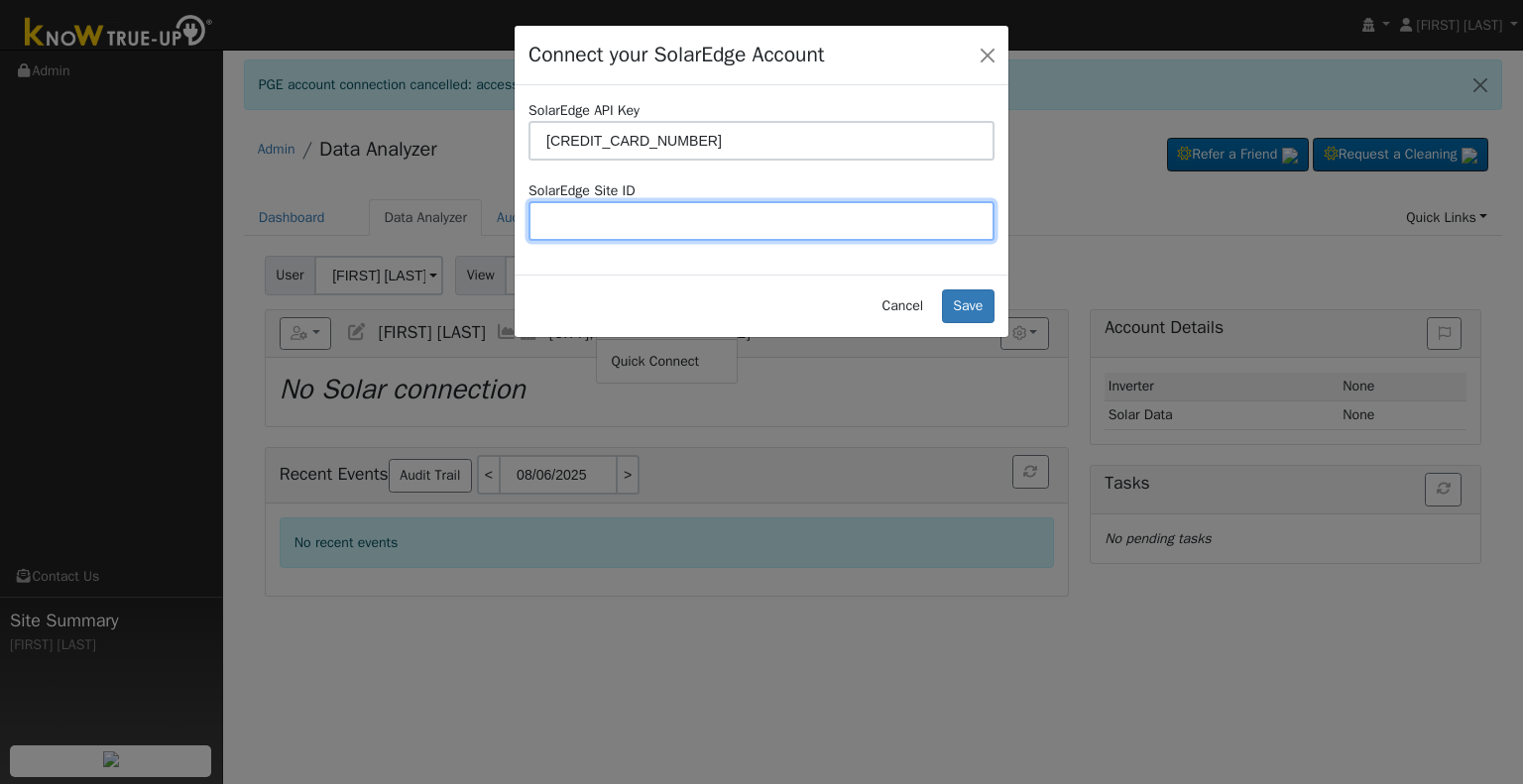 click at bounding box center [762, 221] 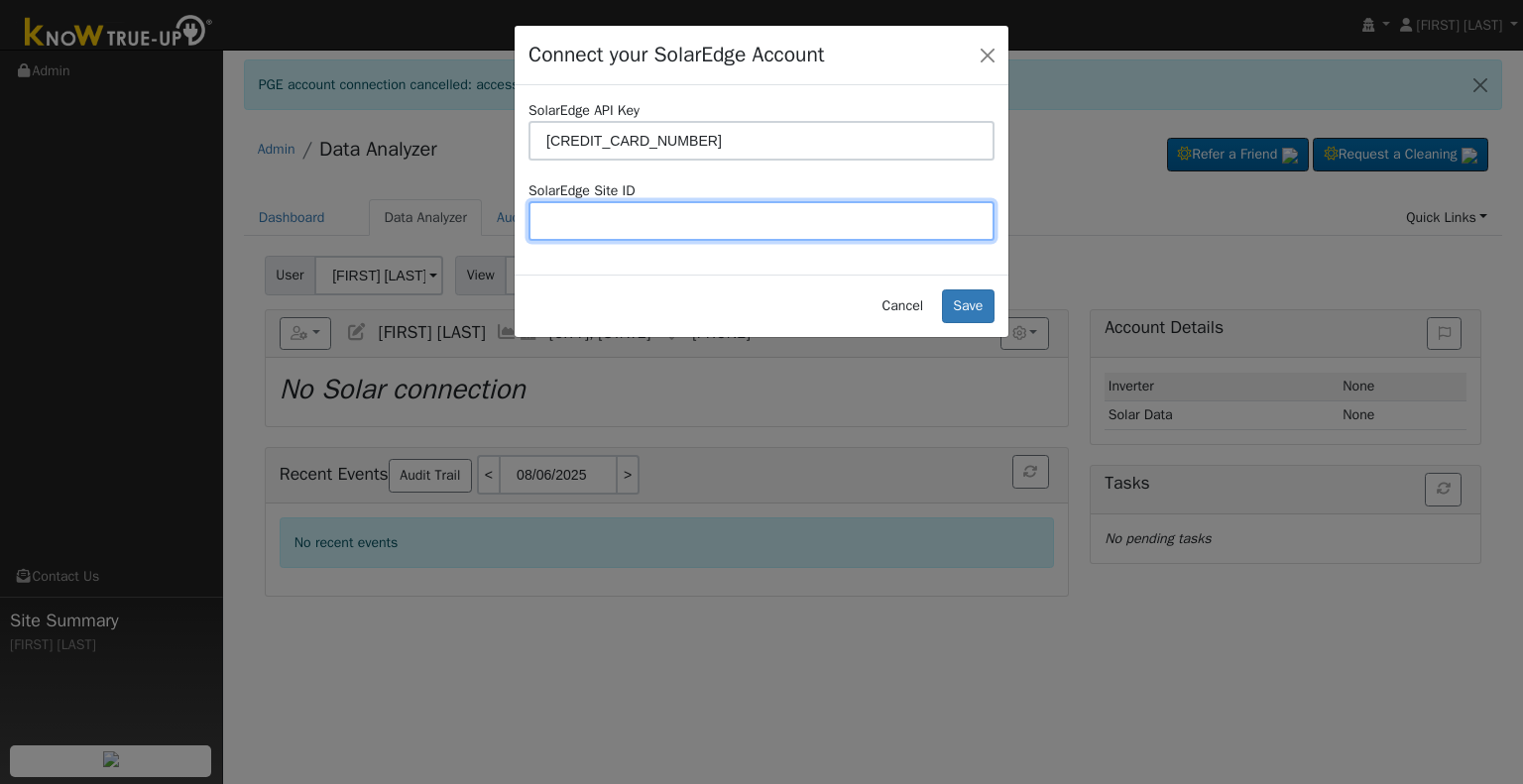 paste on "4673853" 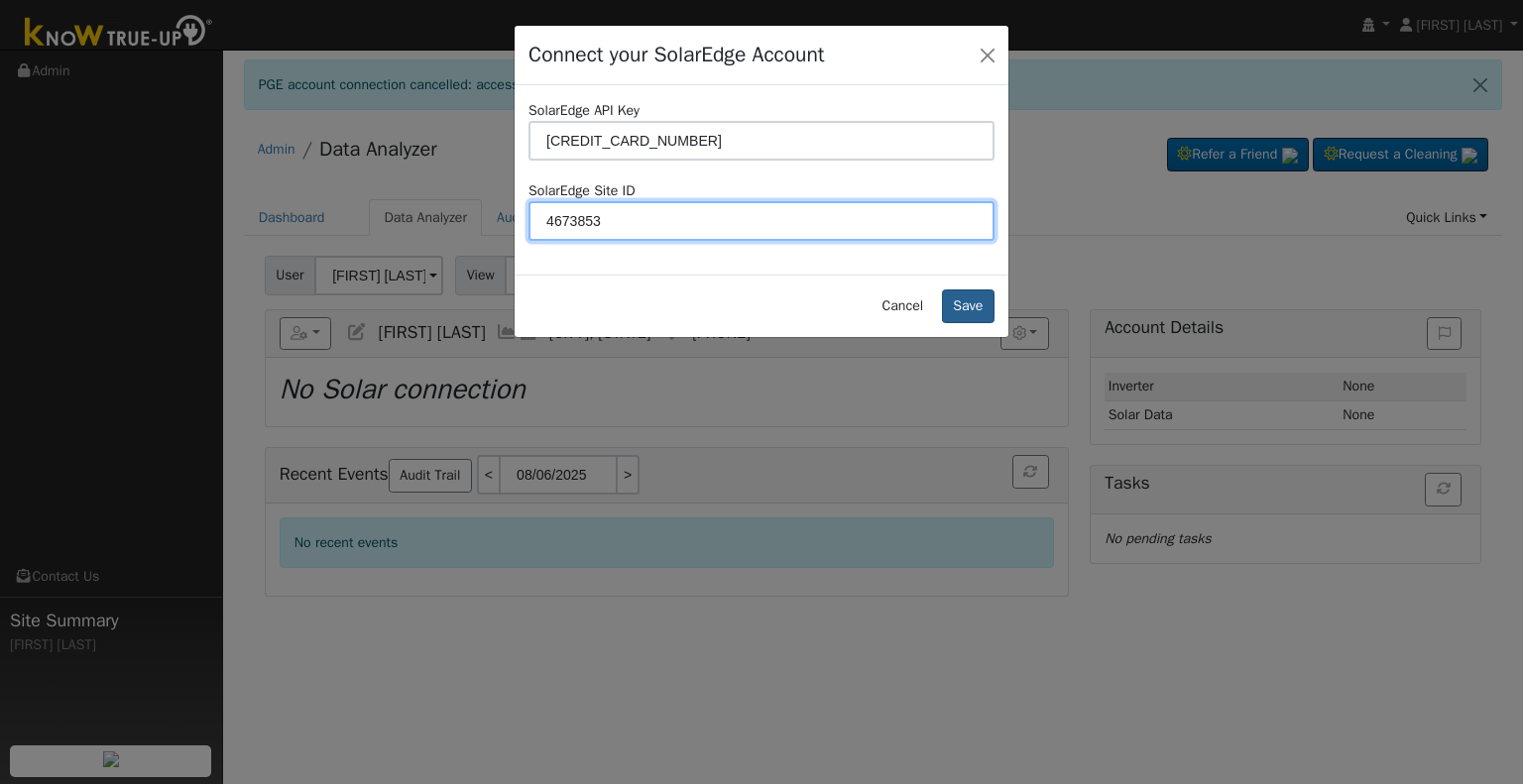 type on "4673853" 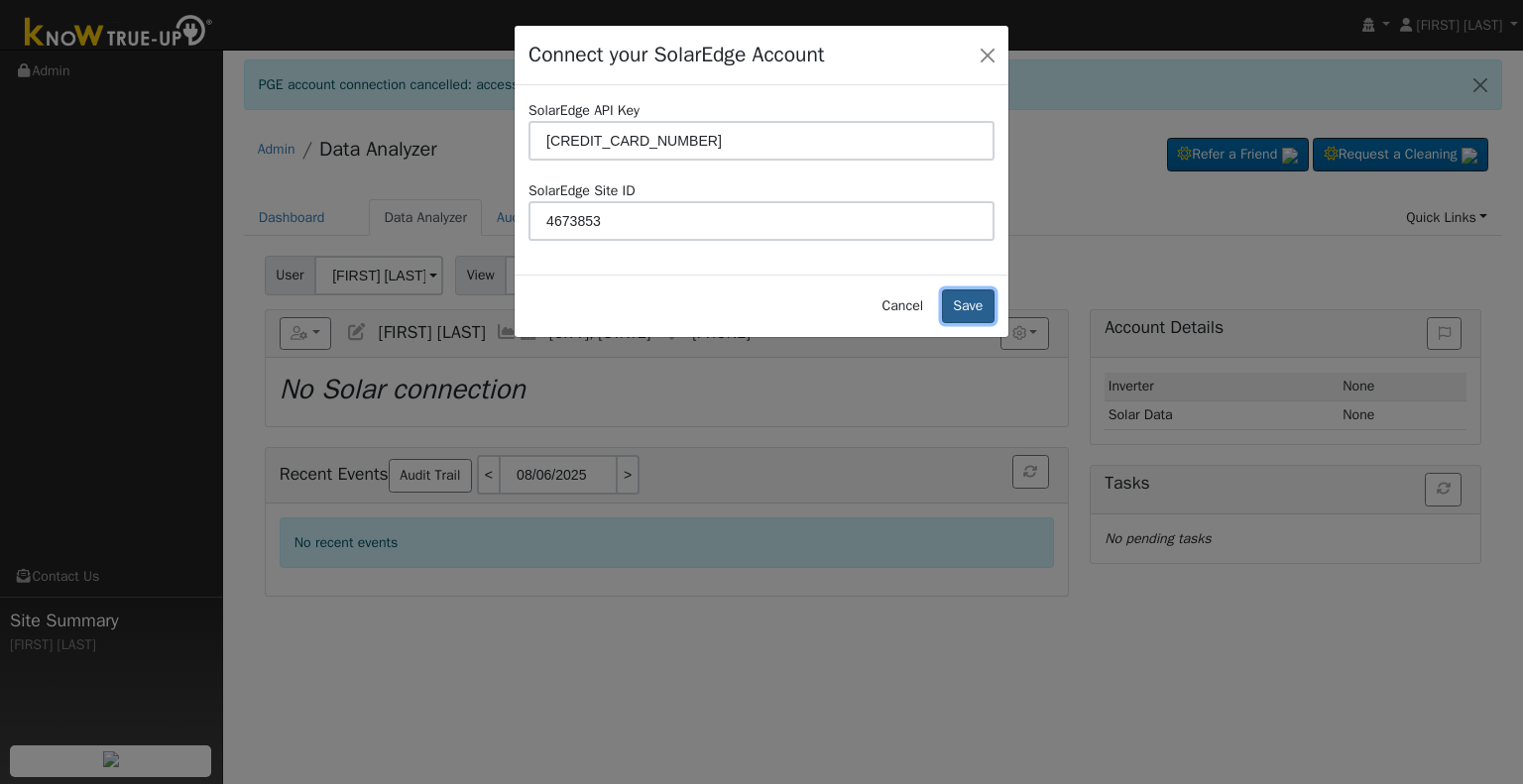 click on "Save" at bounding box center [968, 306] 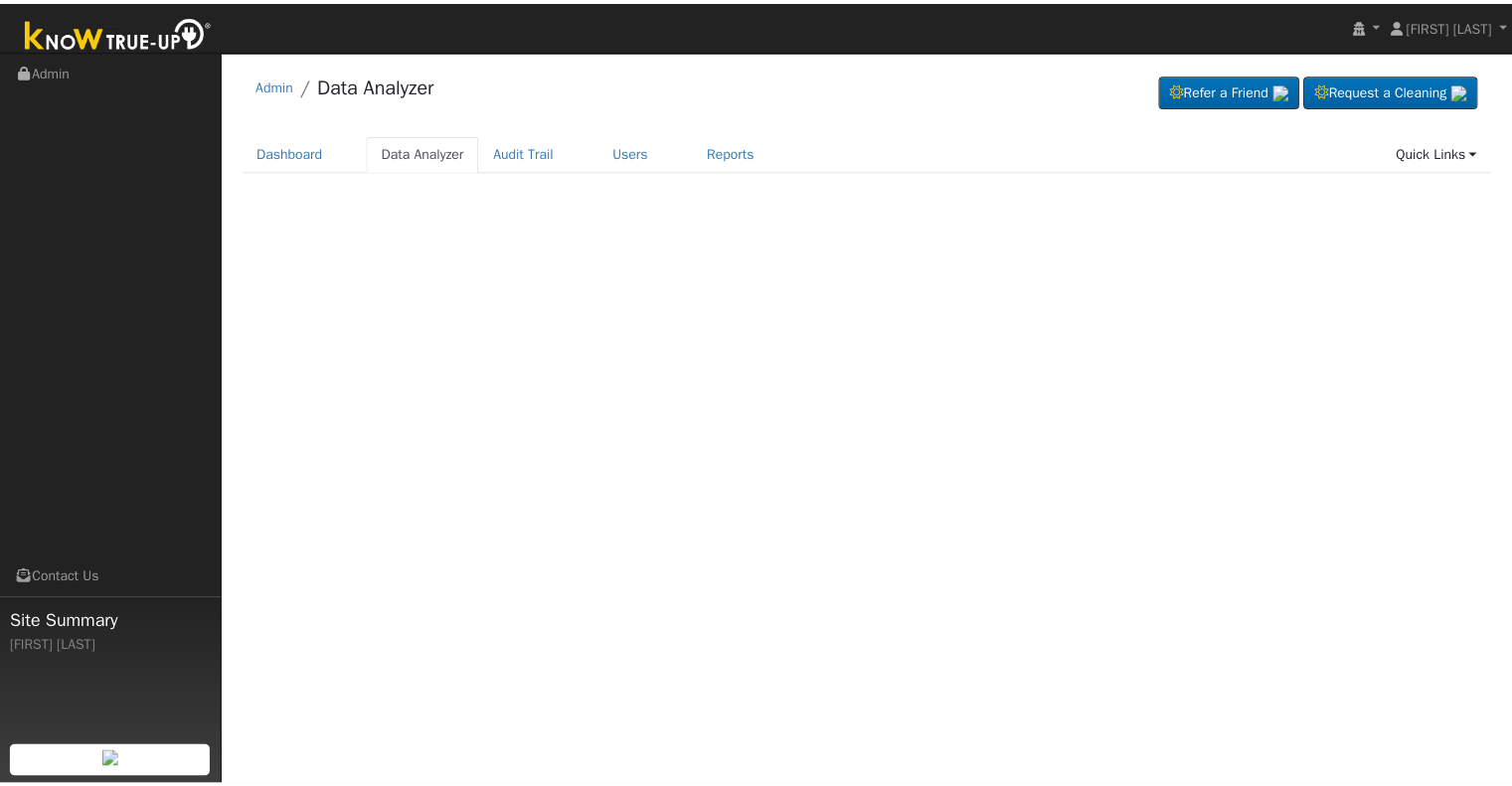 scroll, scrollTop: 0, scrollLeft: 0, axis: both 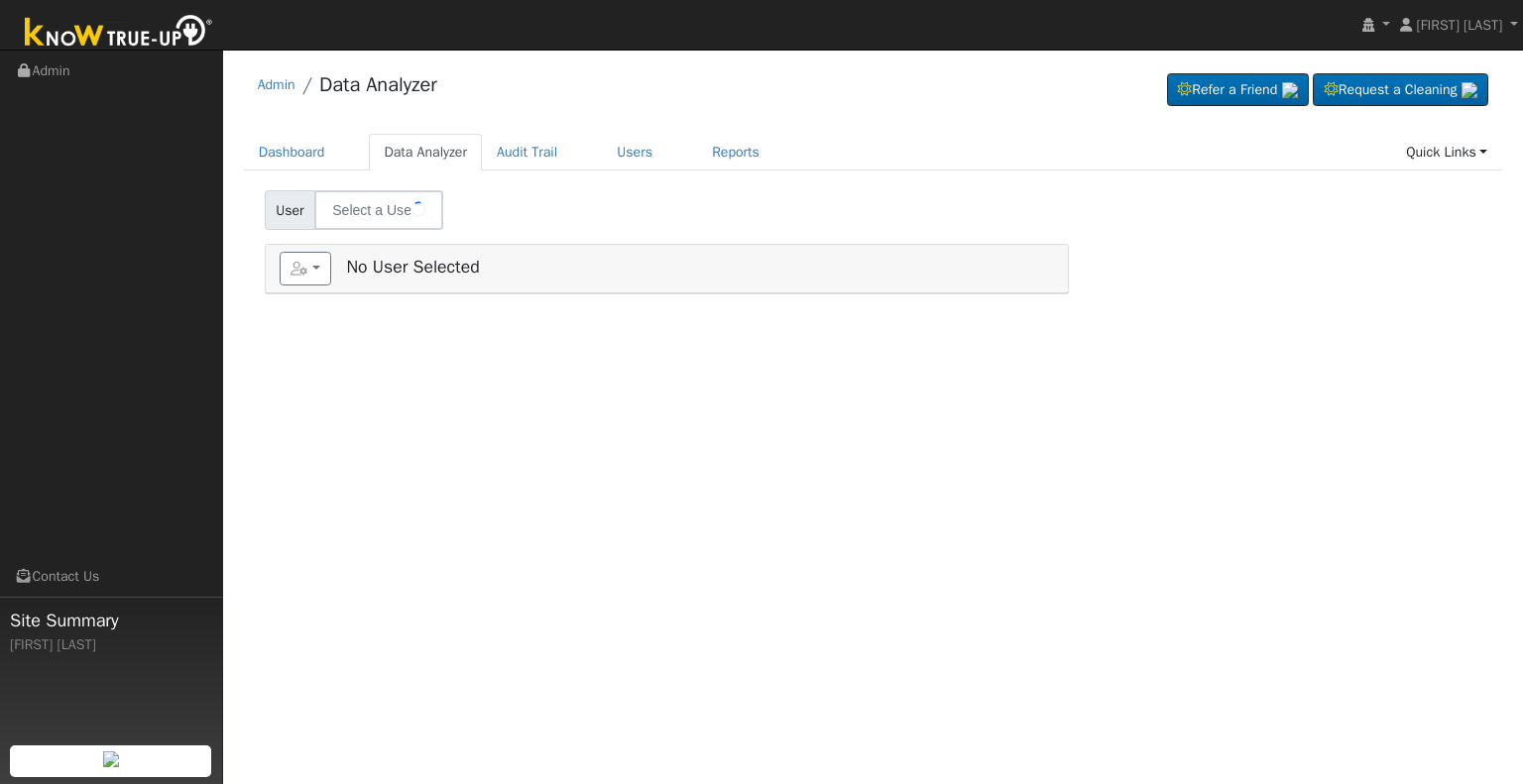 type on "[FIRST] [LAST]" 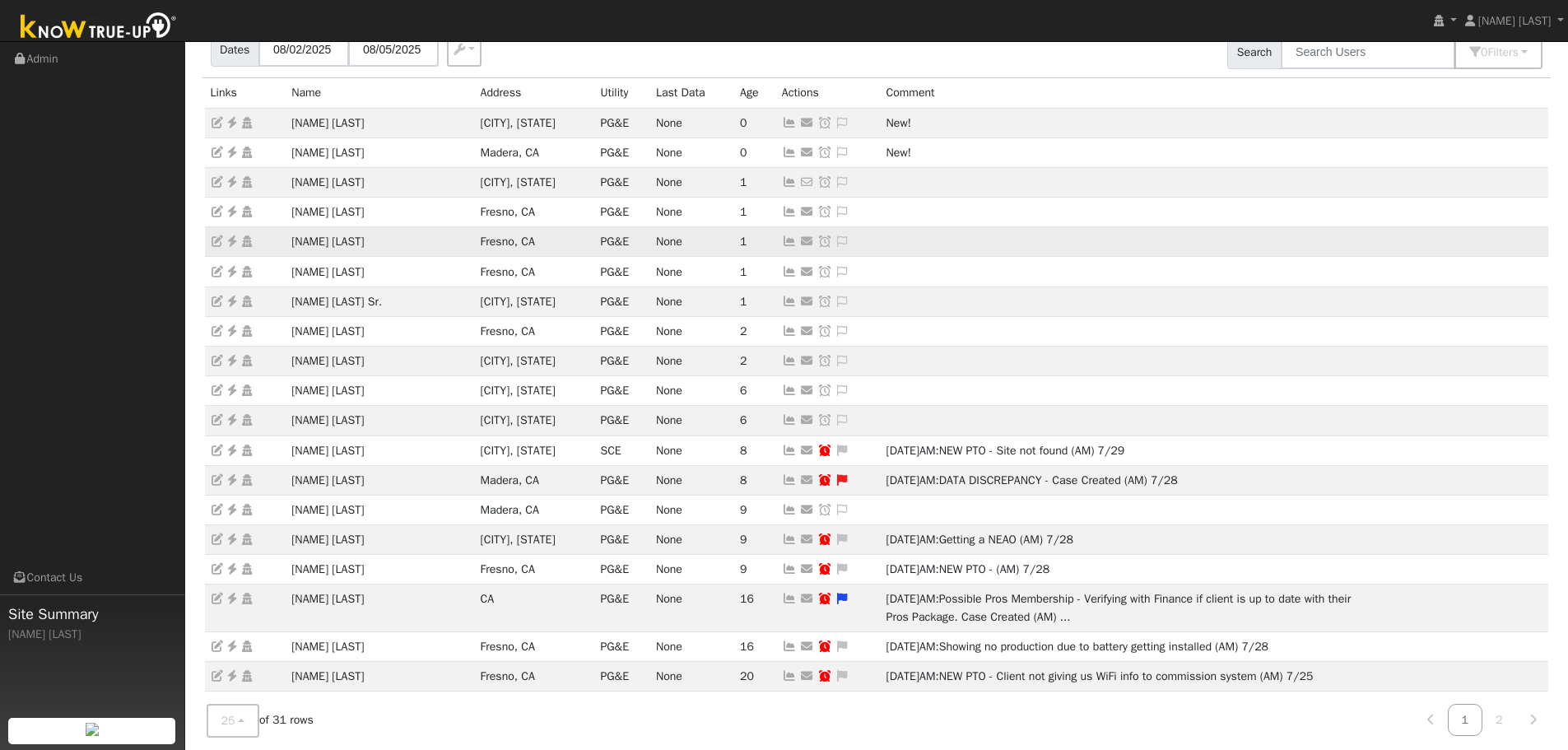 scroll, scrollTop: 102, scrollLeft: 0, axis: vertical 